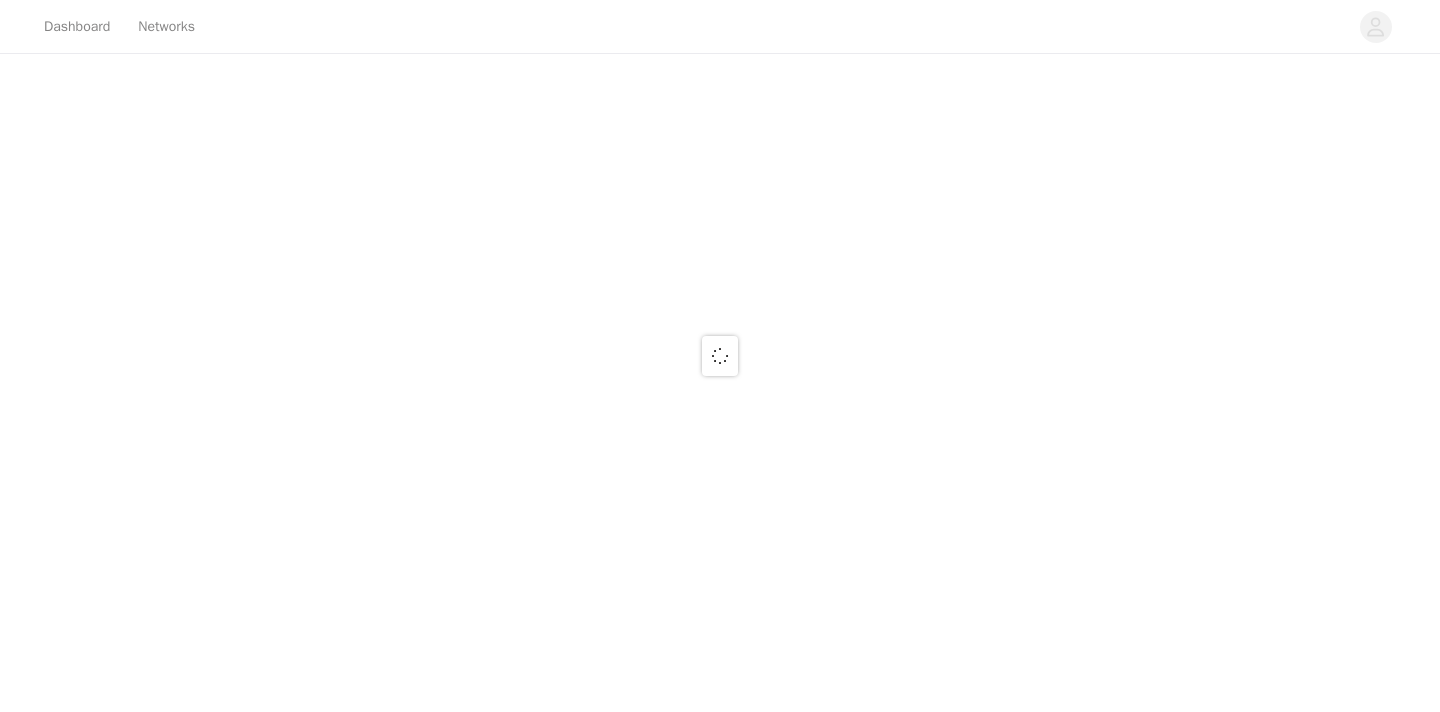 scroll, scrollTop: 0, scrollLeft: 0, axis: both 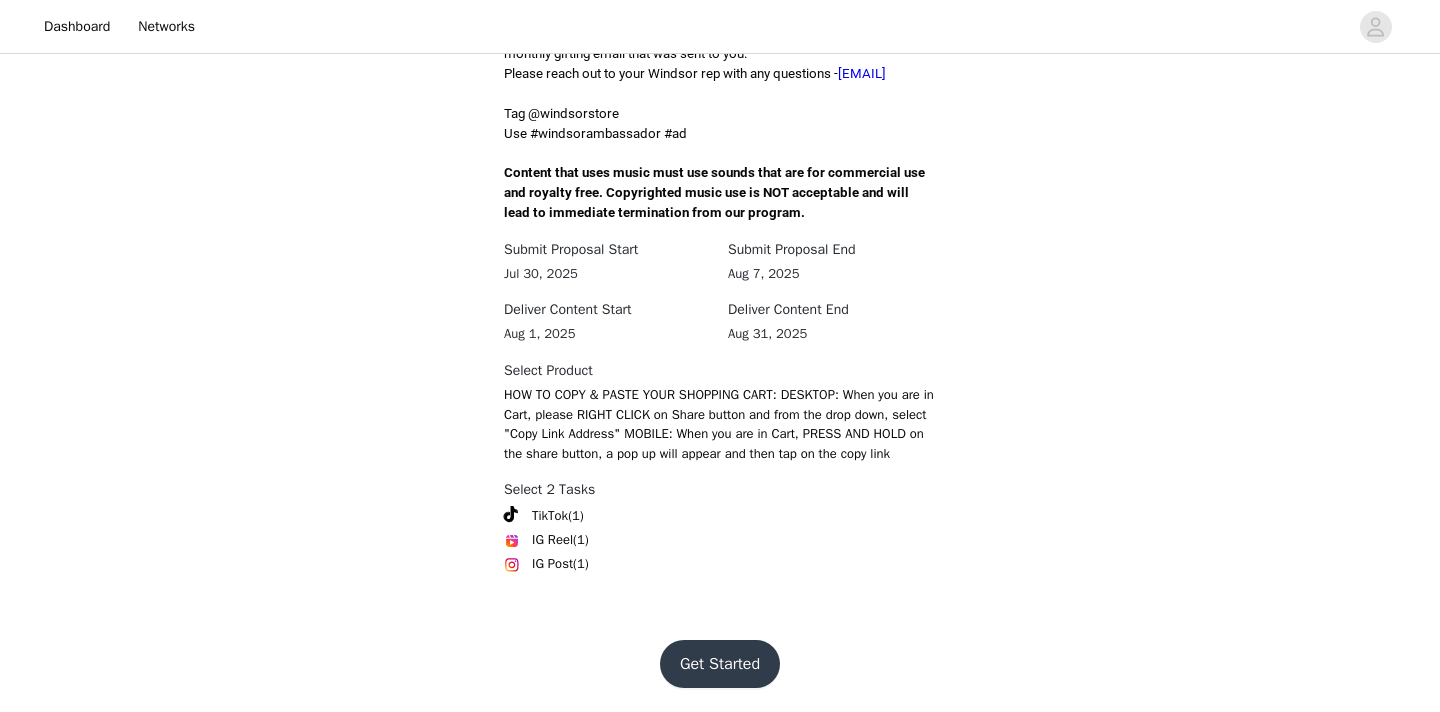 click on "Get Started" at bounding box center [720, 664] 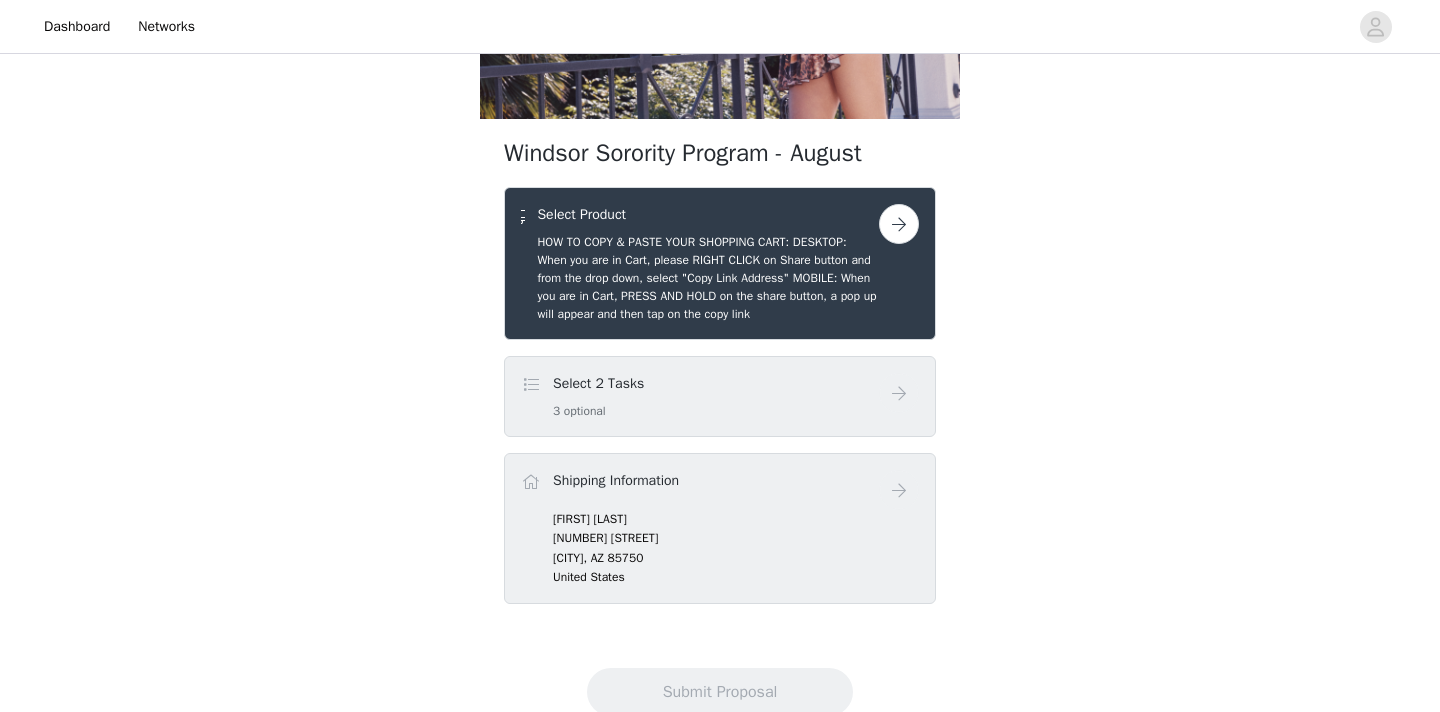 scroll, scrollTop: 252, scrollLeft: 0, axis: vertical 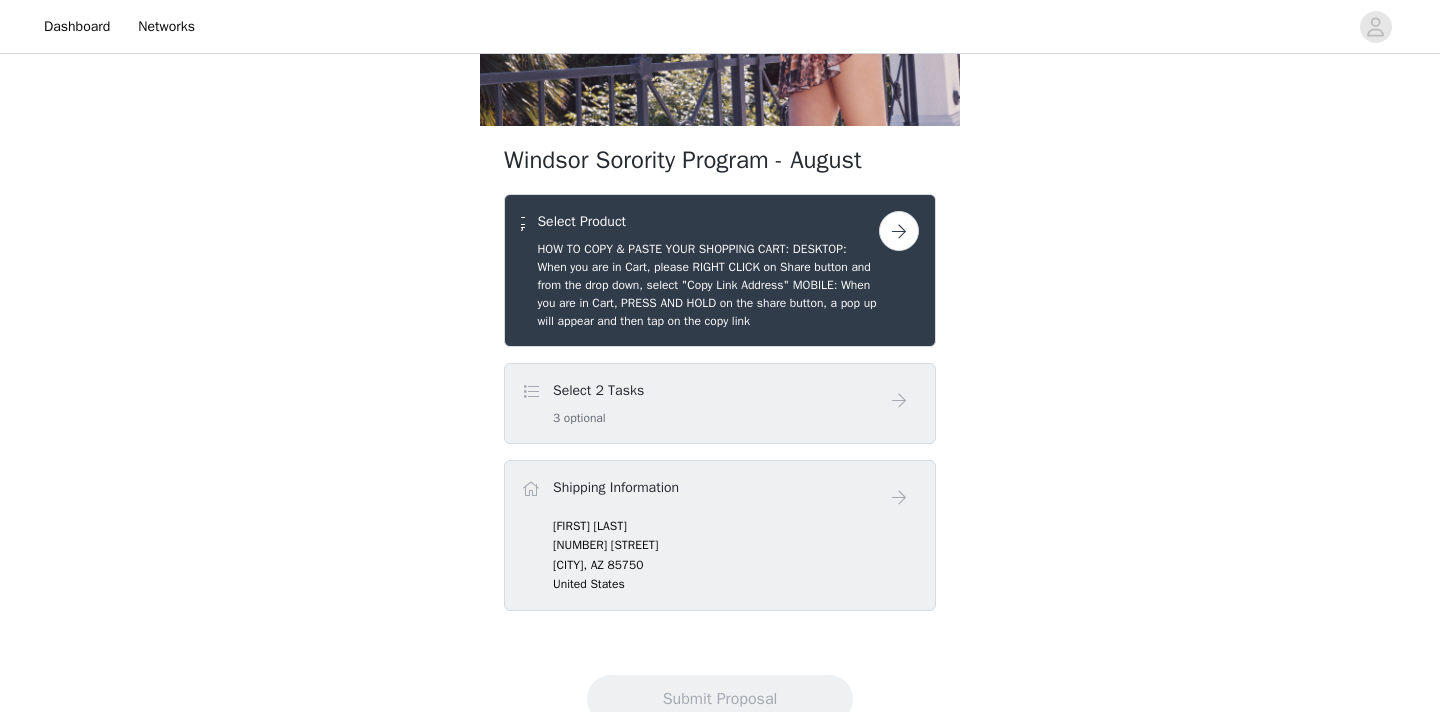 click at bounding box center [899, 231] 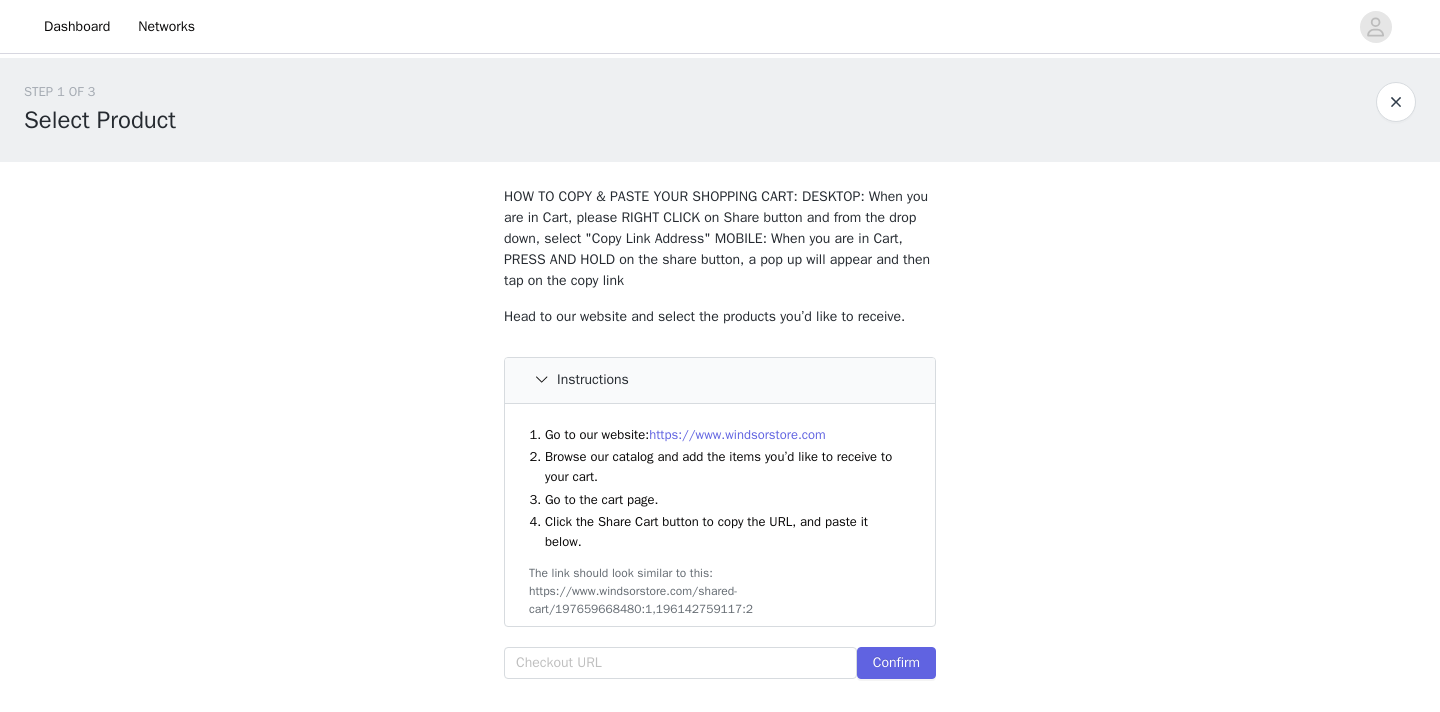 scroll, scrollTop: 159, scrollLeft: 0, axis: vertical 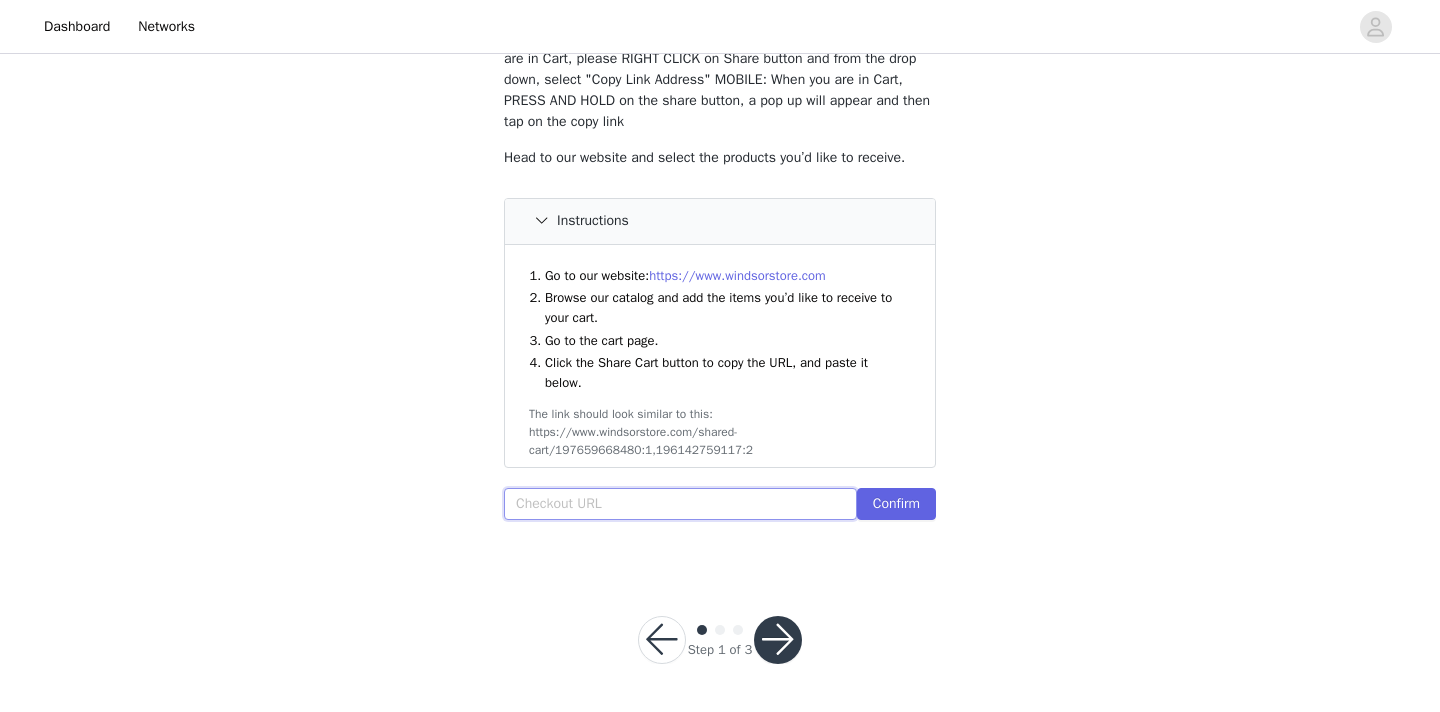 paste on "https://www.windsorstore.com/cart/42707325747251:1,42876161949747:1,43282734022707:1,42723057926195:1,43279697477683:1,41321287876659:1" 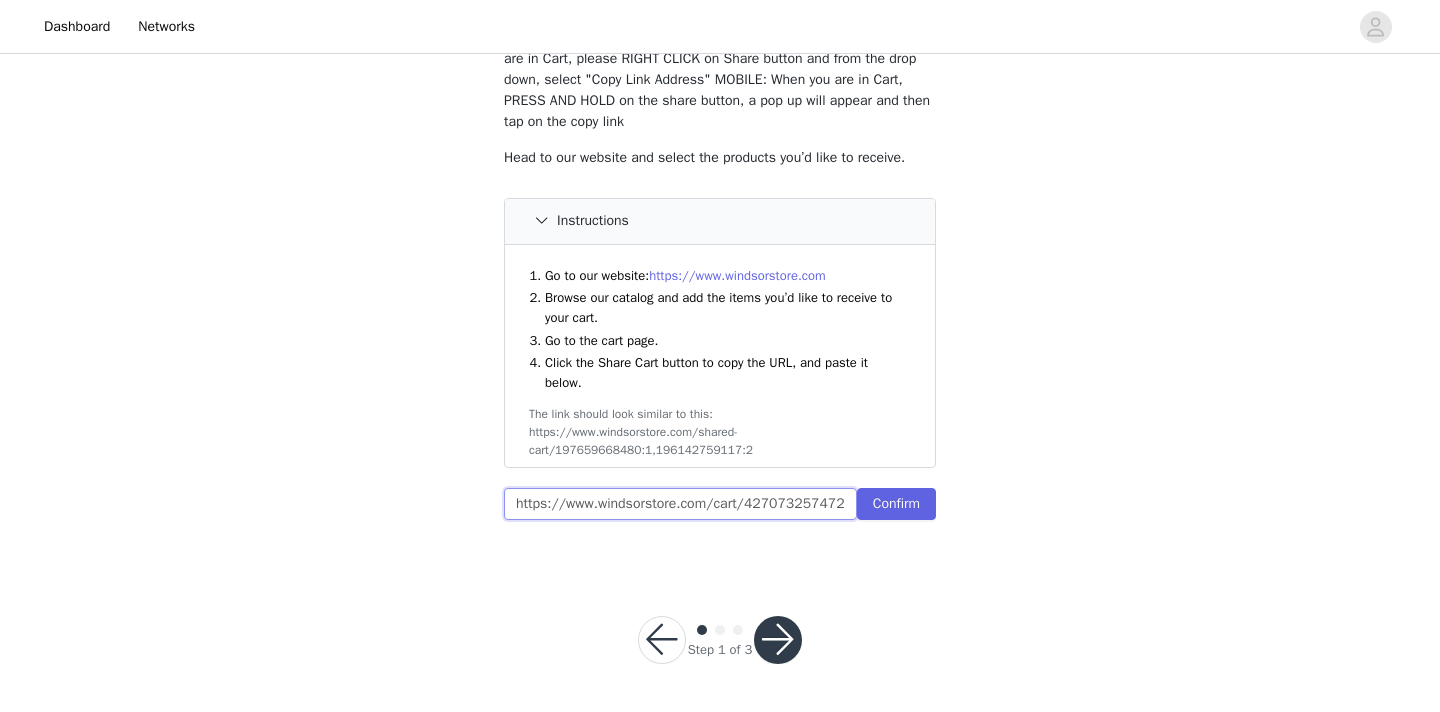 scroll, scrollTop: 0, scrollLeft: 728, axis: horizontal 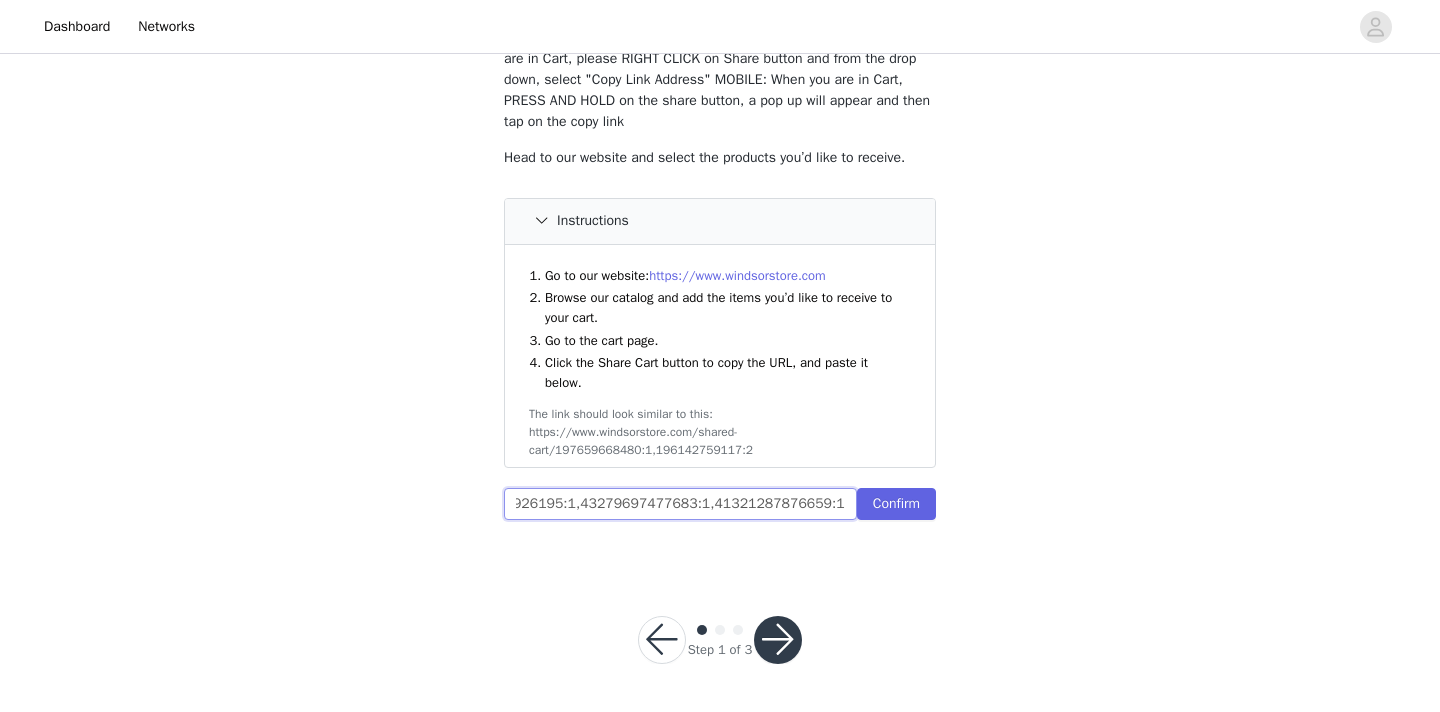 click on "https://www.windsorstore.com/cart/42707325747251:1,42876161949747:1,43282734022707:1,42723057926195:1,43279697477683:1,41321287876659:1" at bounding box center [680, 504] 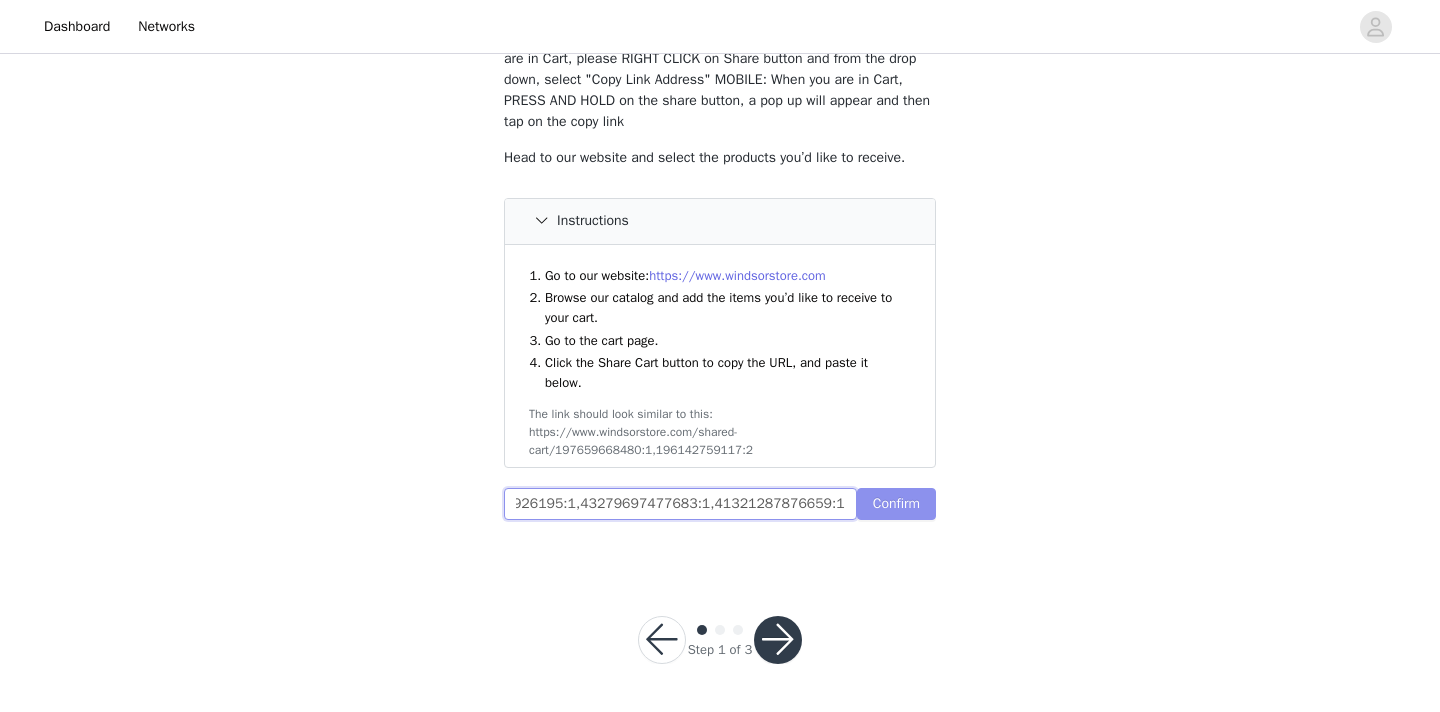 type on "https://www.windsorstore.com/cart/42707325747251:1,42876161949747:1,43282734022707:1,42723057926195:1,43279697477683:1,41321287876659:1" 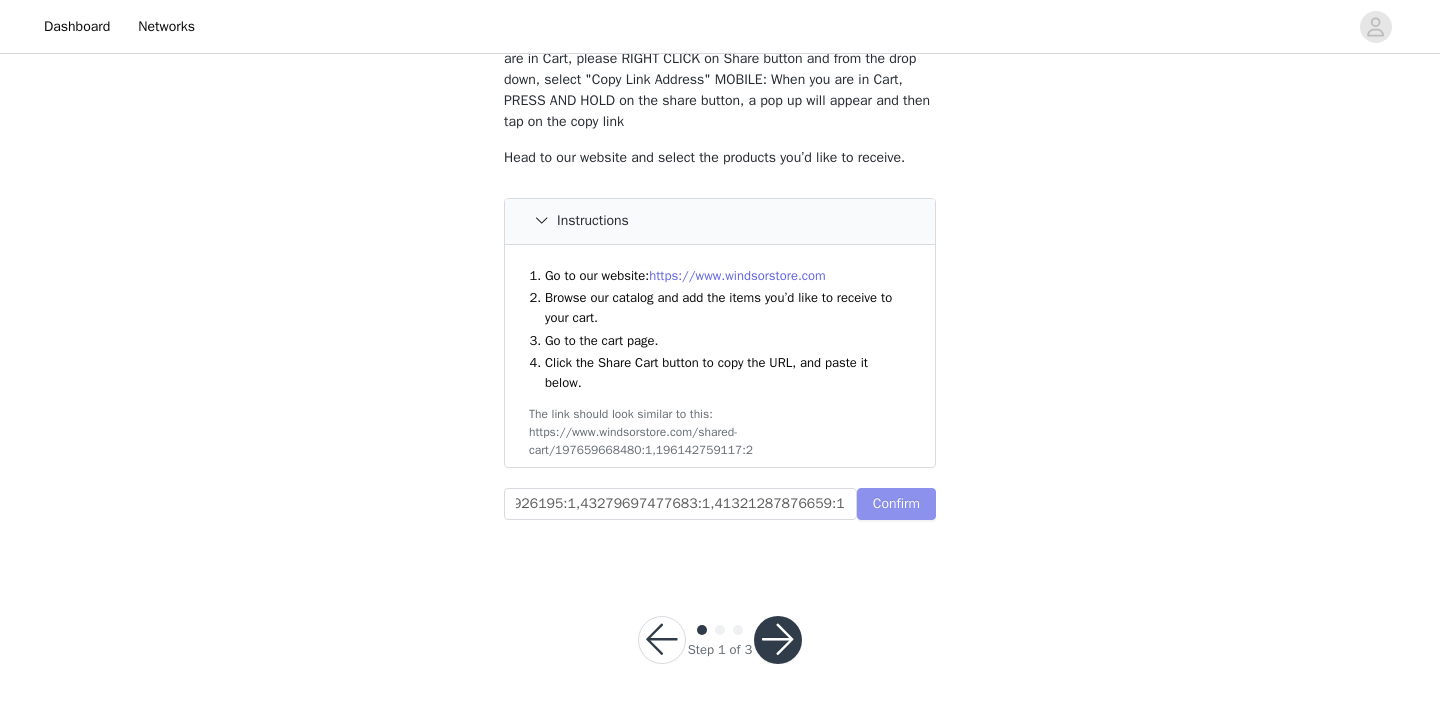 click on "Confirm" at bounding box center (896, 504) 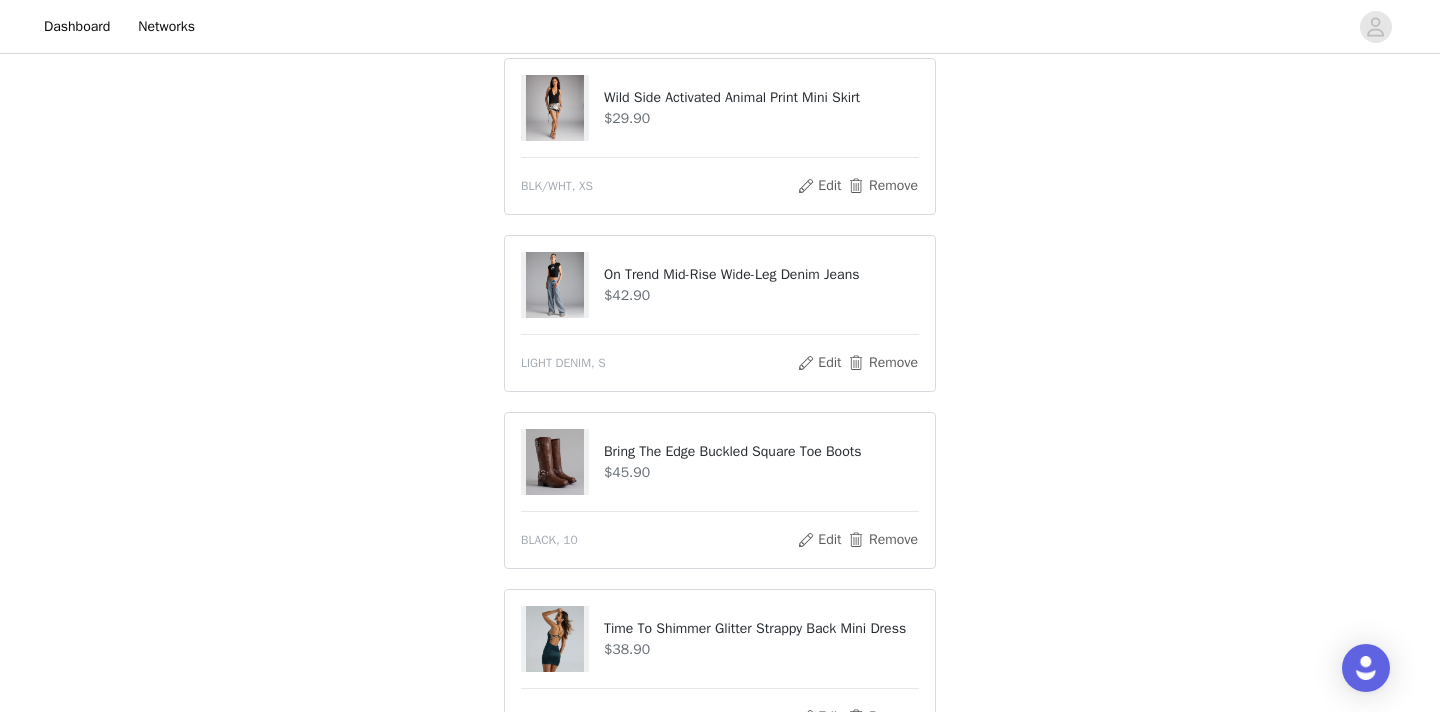 scroll, scrollTop: 1166, scrollLeft: 0, axis: vertical 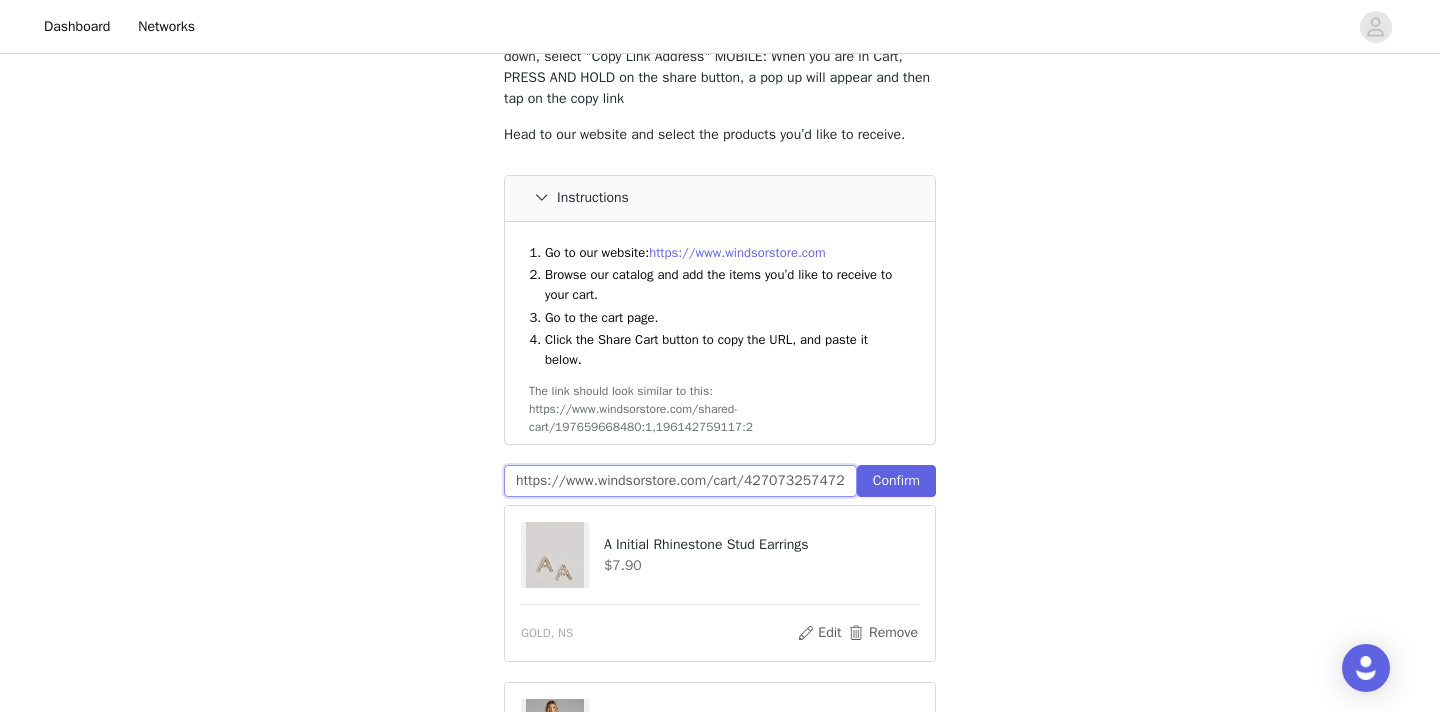 click on "https://www.windsorstore.com/cart/42707325747251:1,42876161949747:1,43282734022707:1,42723057926195:1,43279697477683:1,41321287876659:1" at bounding box center [680, 481] 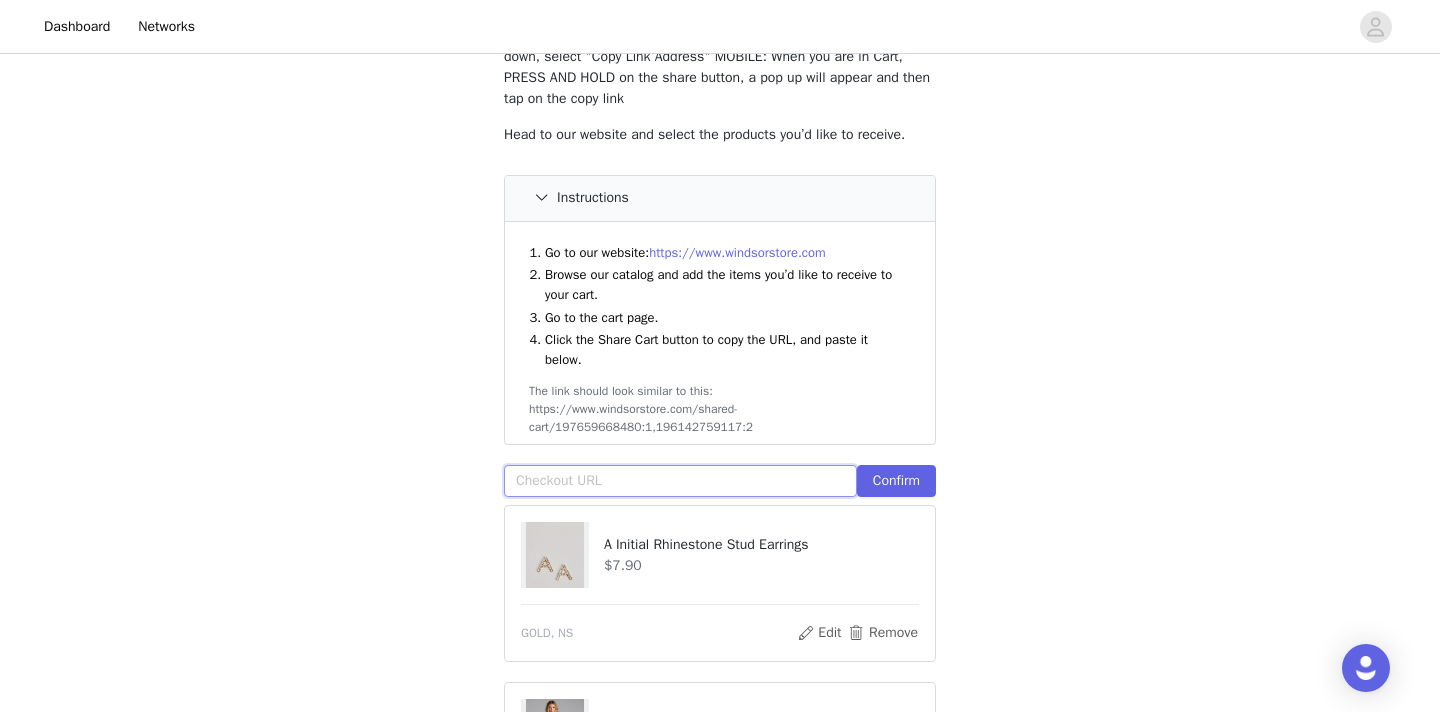 paste on "https://www.windsorstore.com/cart/17617768480819:1,42876161949747:1,43282734022707:1,42723057926195:1,43279697477683:1,41321287876659:1,43317638987827:0" 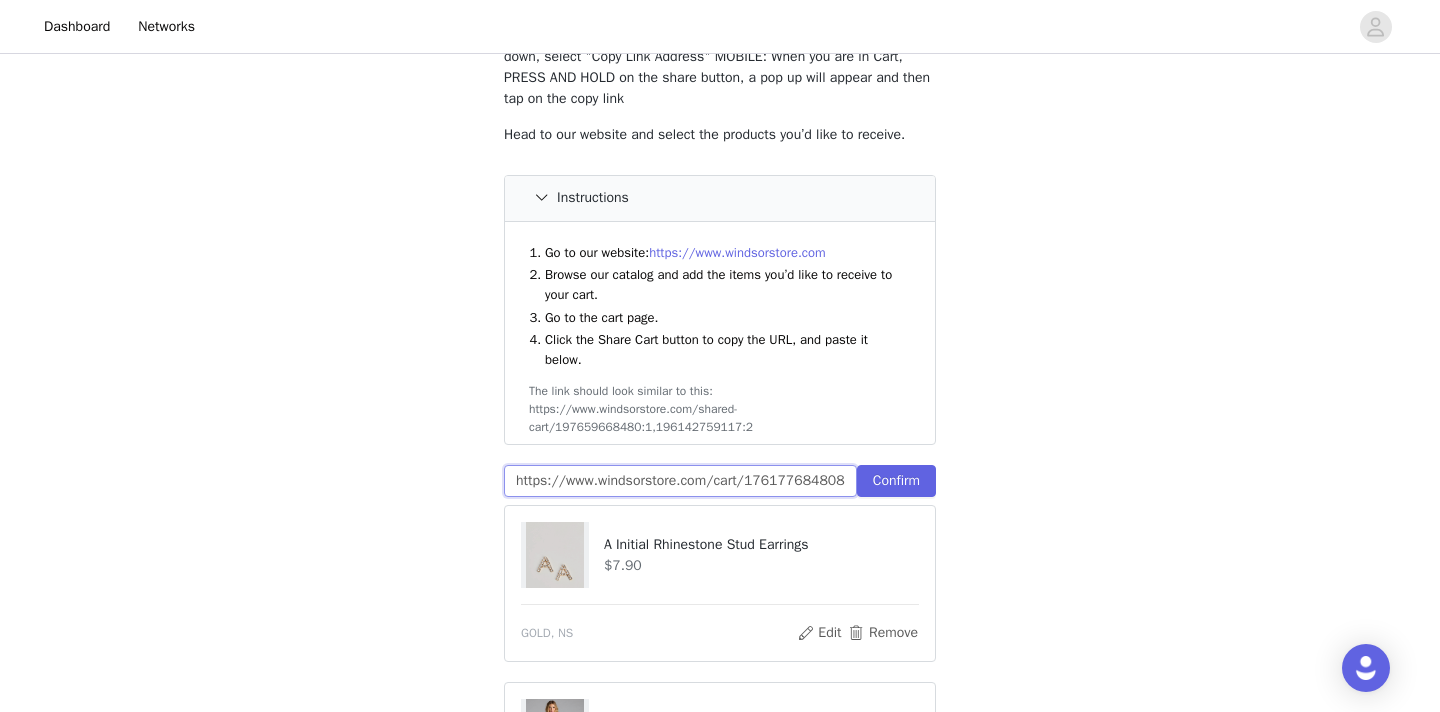 scroll, scrollTop: 0, scrollLeft: 866, axis: horizontal 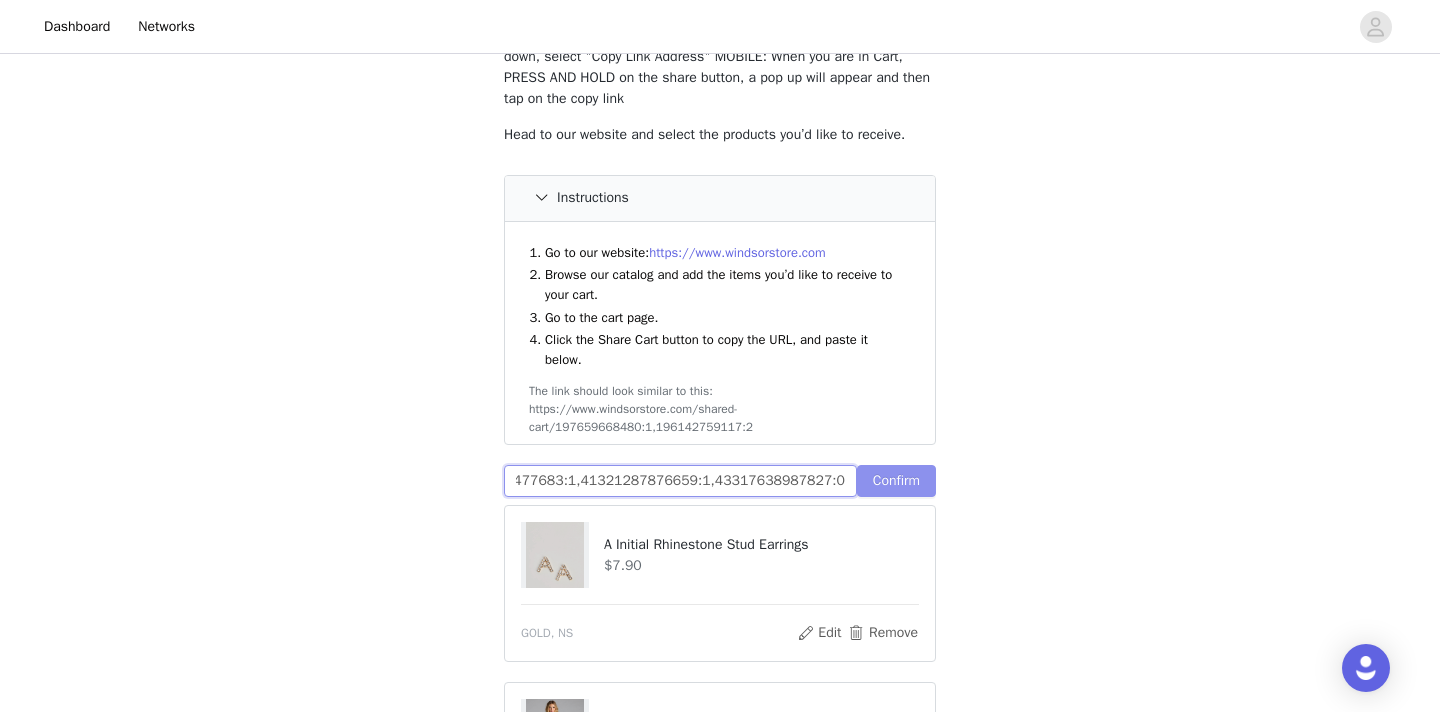type on "https://www.windsorstore.com/cart/17617768480819:1,42876161949747:1,43282734022707:1,42723057926195:1,43279697477683:1,41321287876659:1,43317638987827:0" 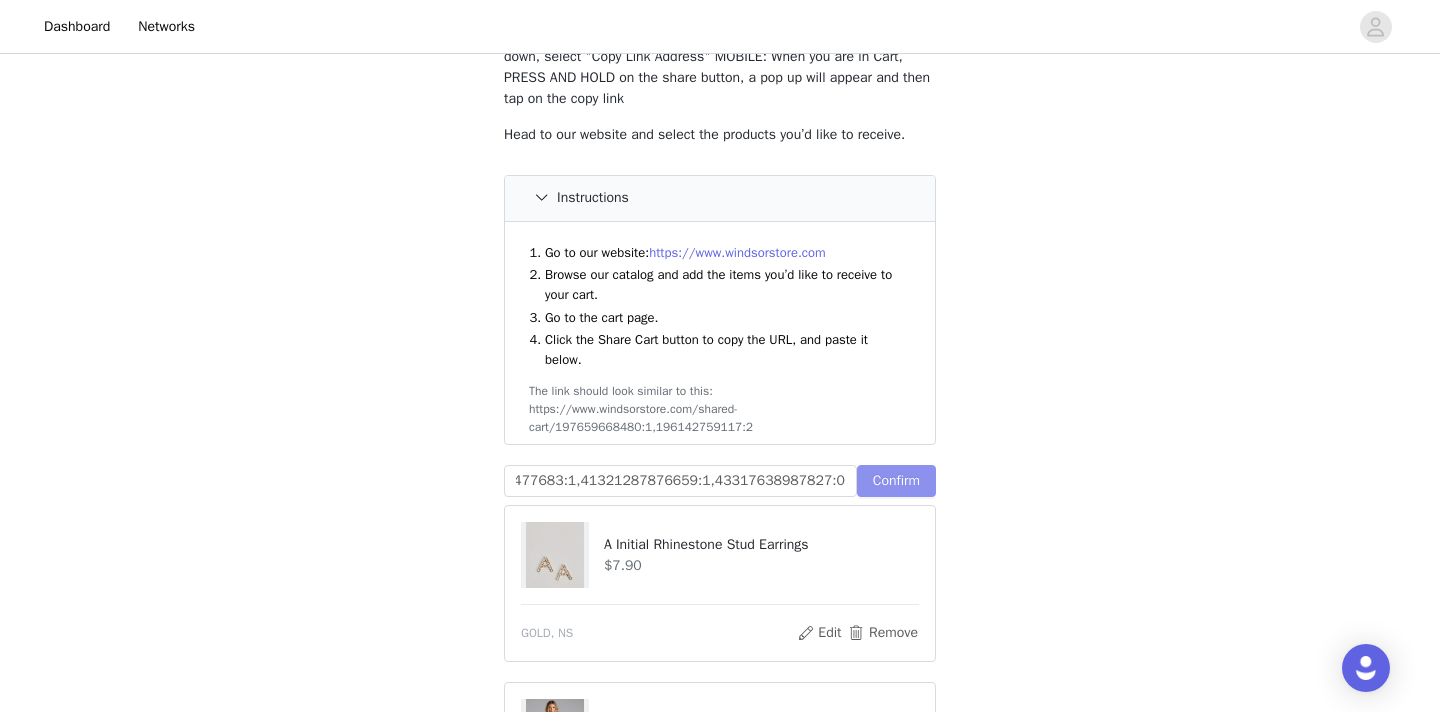 scroll, scrollTop: 0, scrollLeft: 0, axis: both 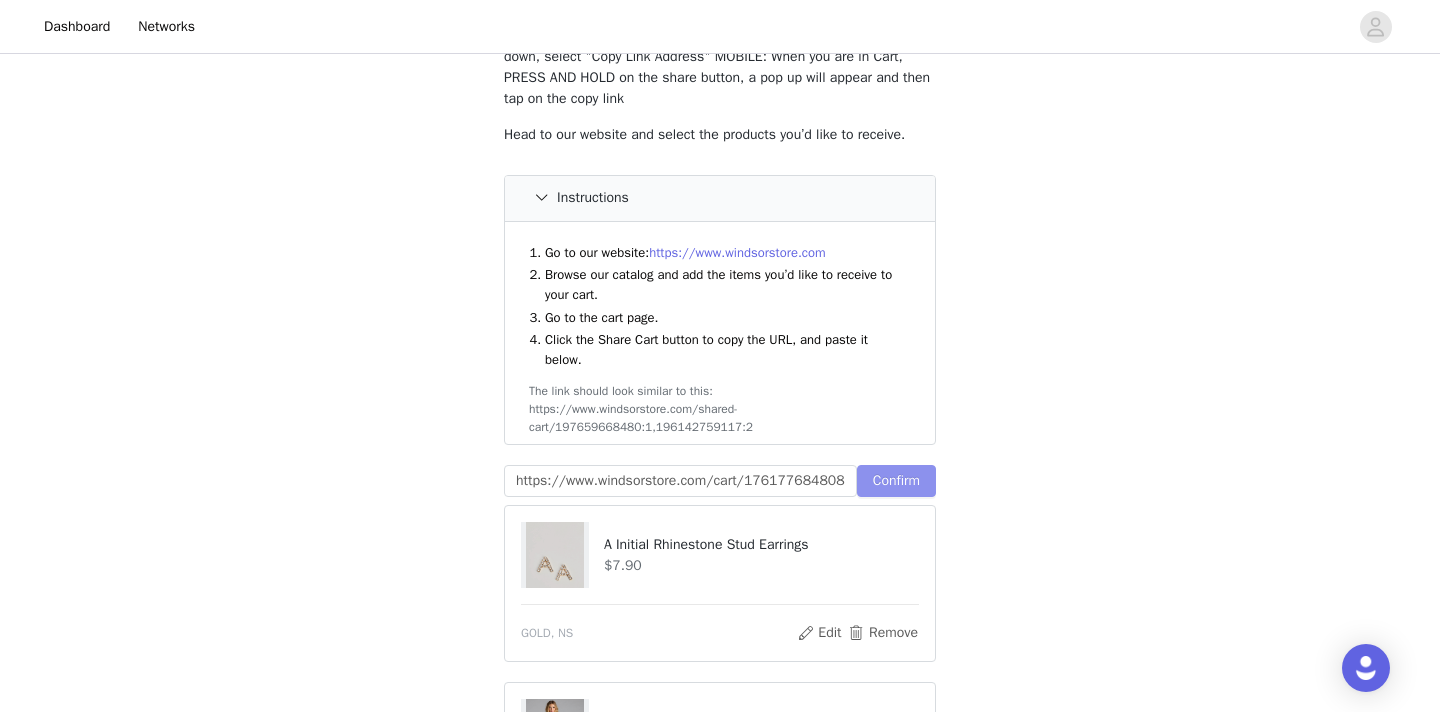 click on "Confirm" at bounding box center [896, 481] 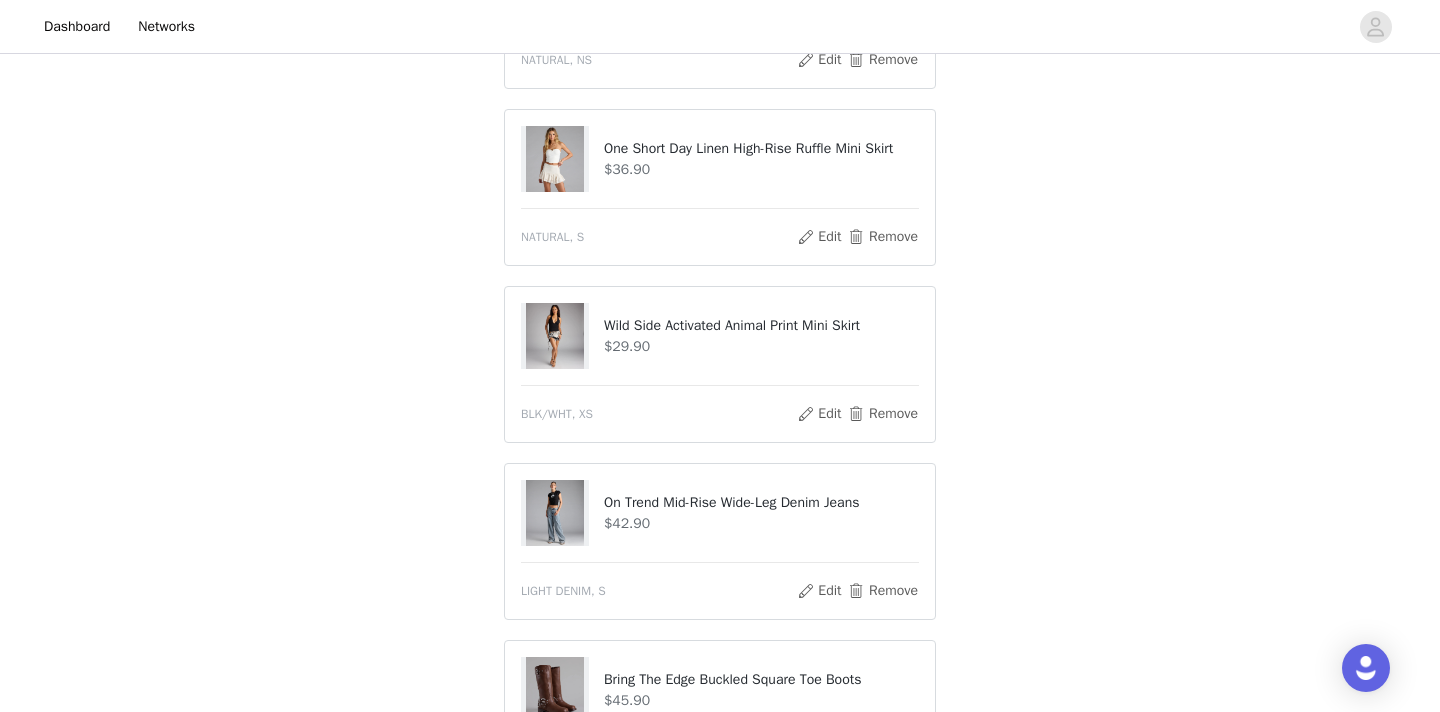 scroll, scrollTop: 1205, scrollLeft: 0, axis: vertical 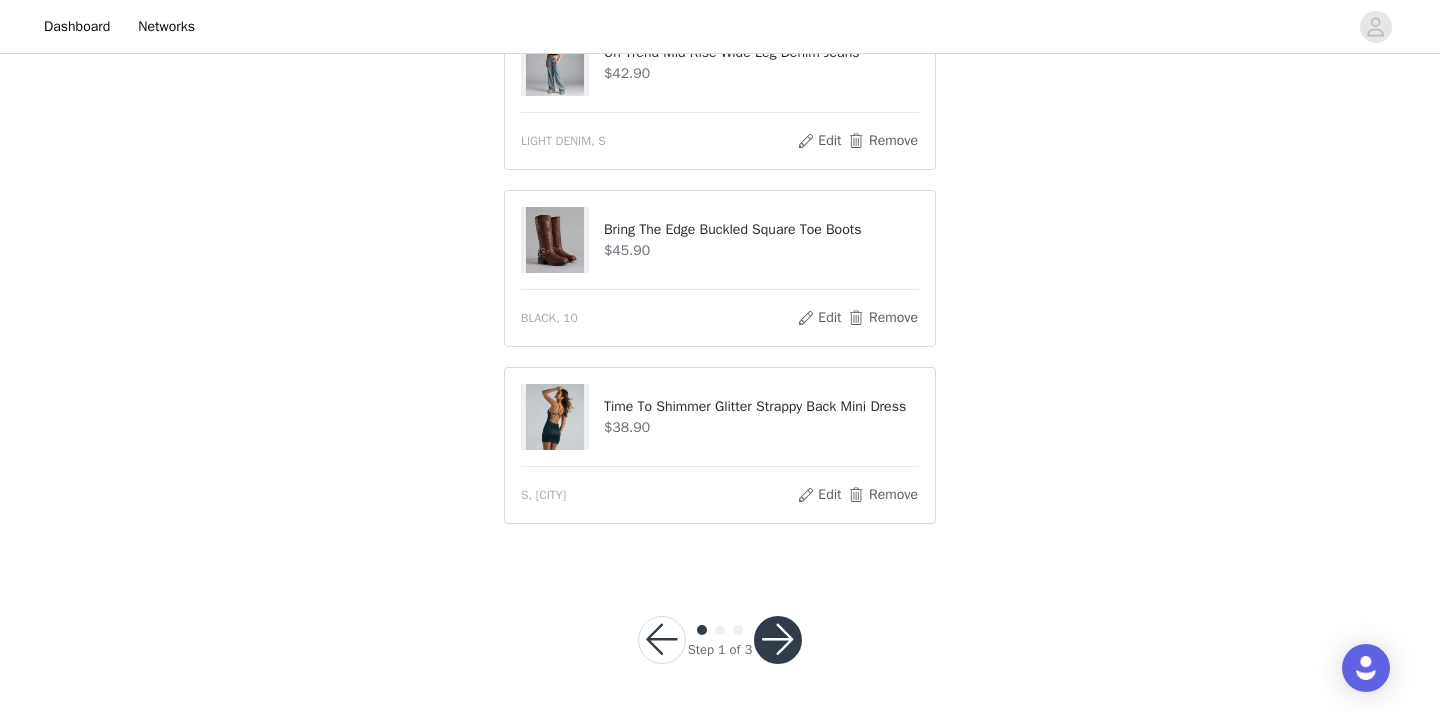 click at bounding box center (778, 640) 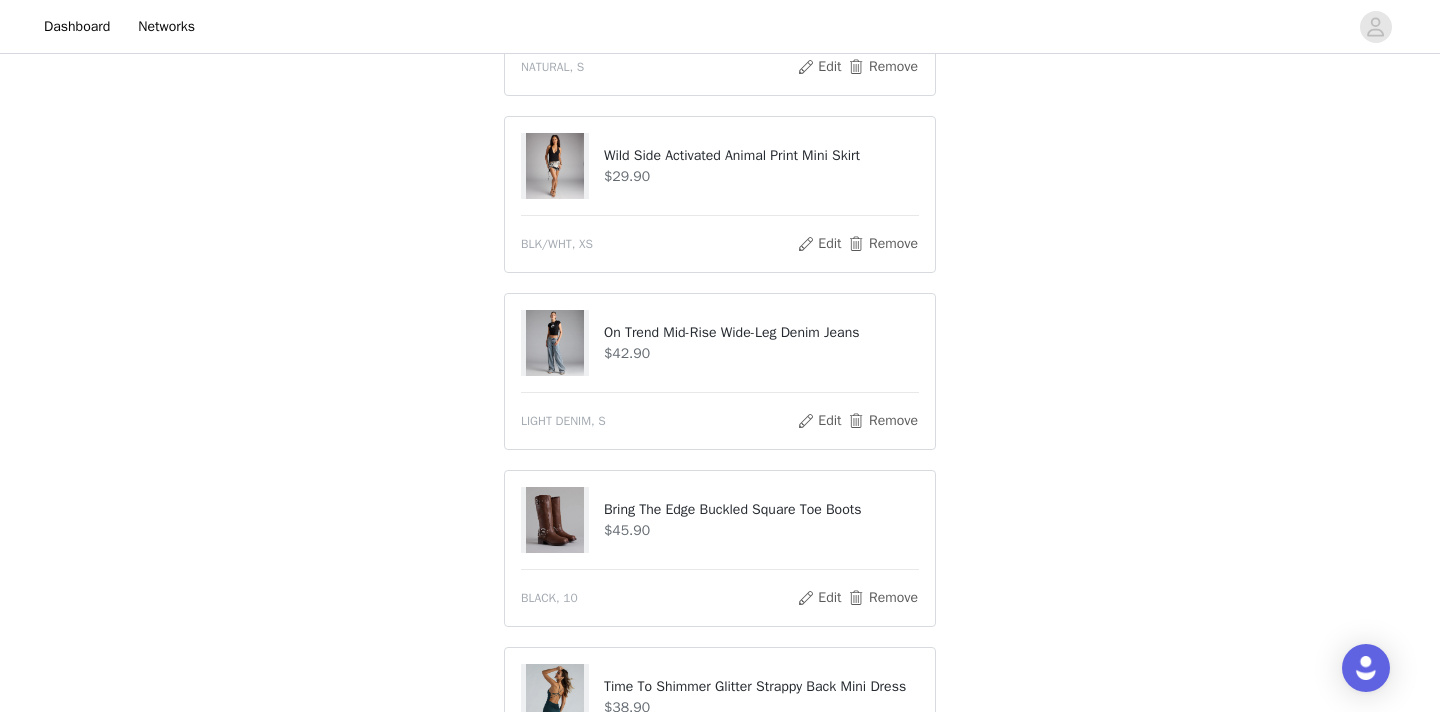 scroll, scrollTop: 1279, scrollLeft: 0, axis: vertical 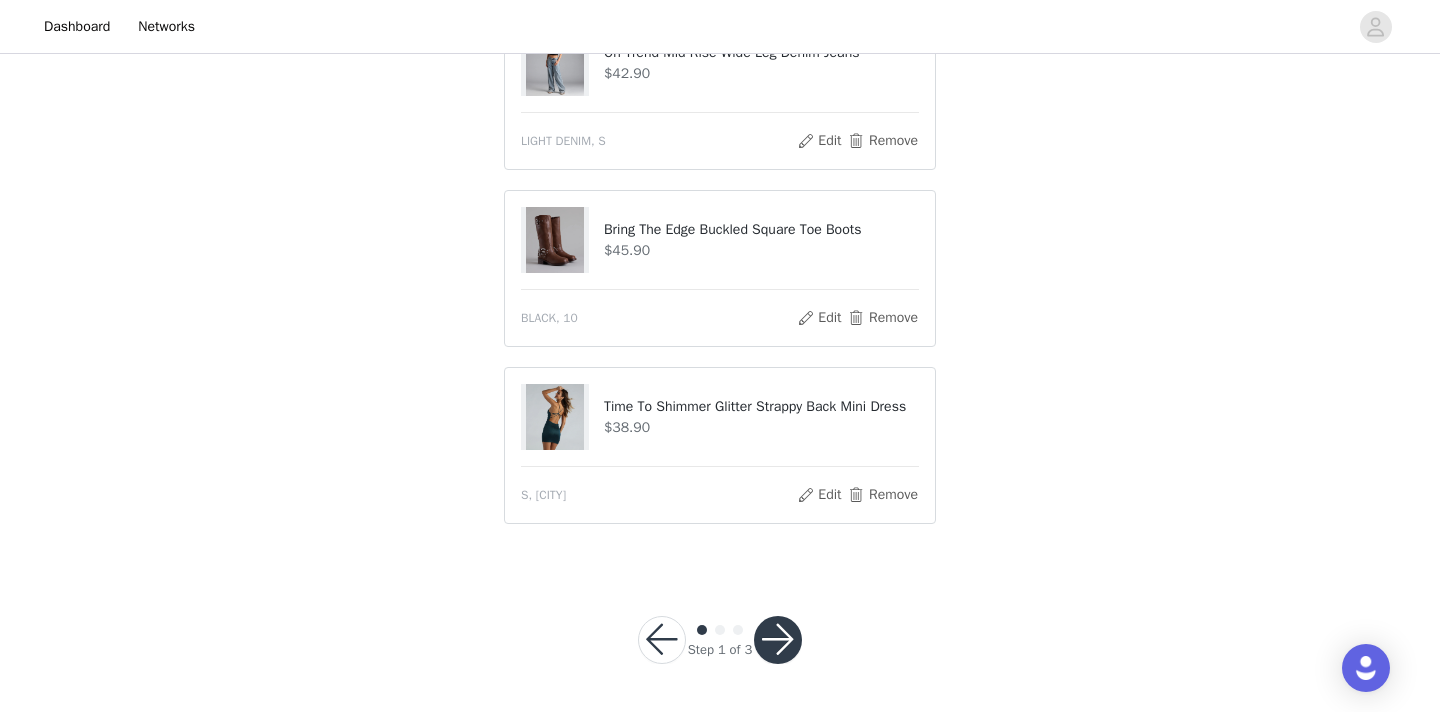 click at bounding box center [778, 640] 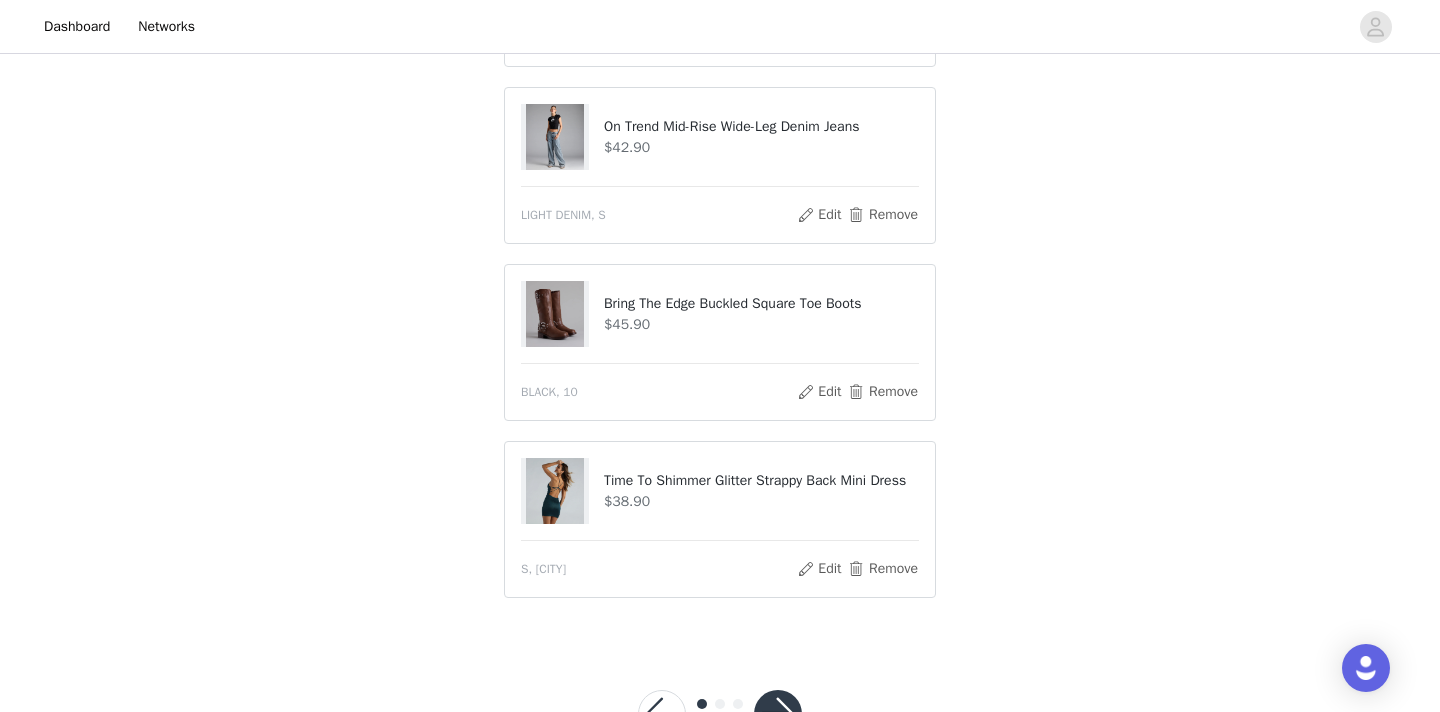 scroll, scrollTop: 1279, scrollLeft: 0, axis: vertical 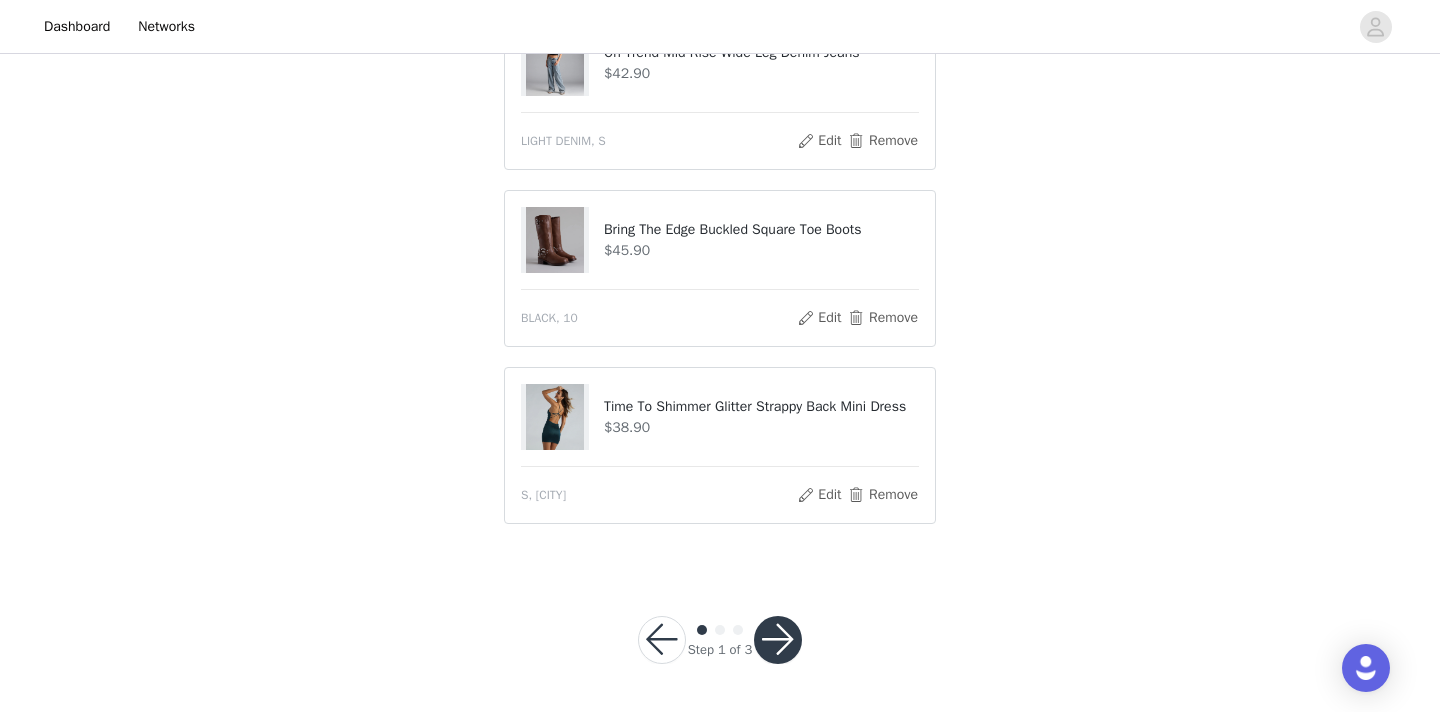 click at bounding box center (778, 640) 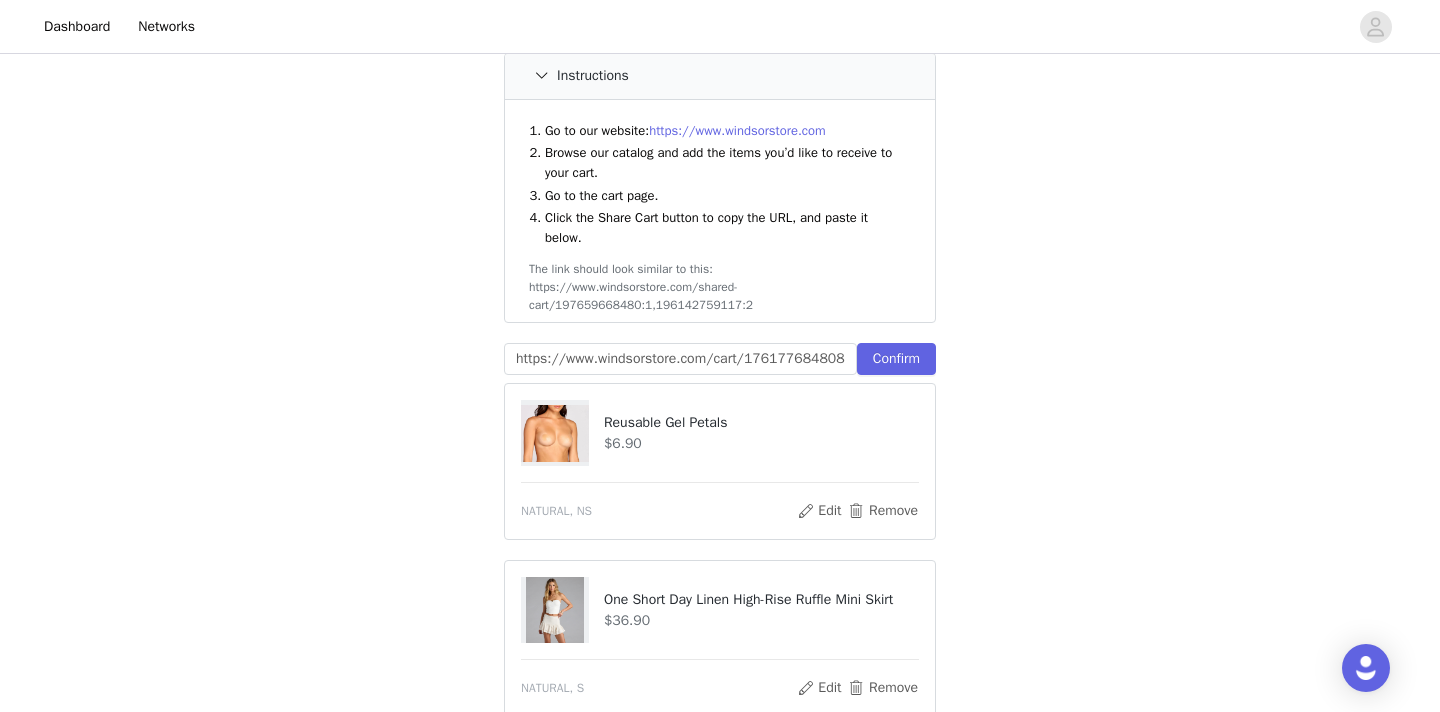 scroll, scrollTop: 381, scrollLeft: 0, axis: vertical 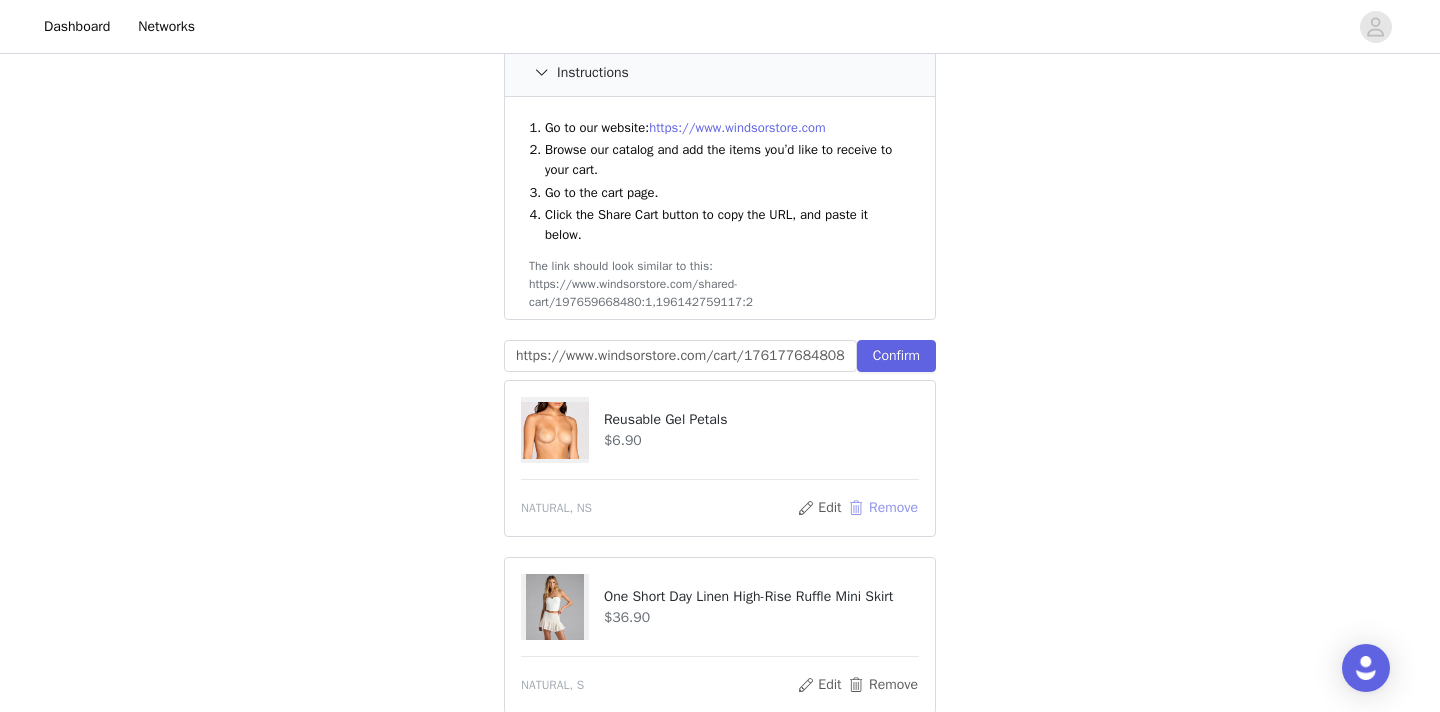 click on "Remove" at bounding box center (883, 508) 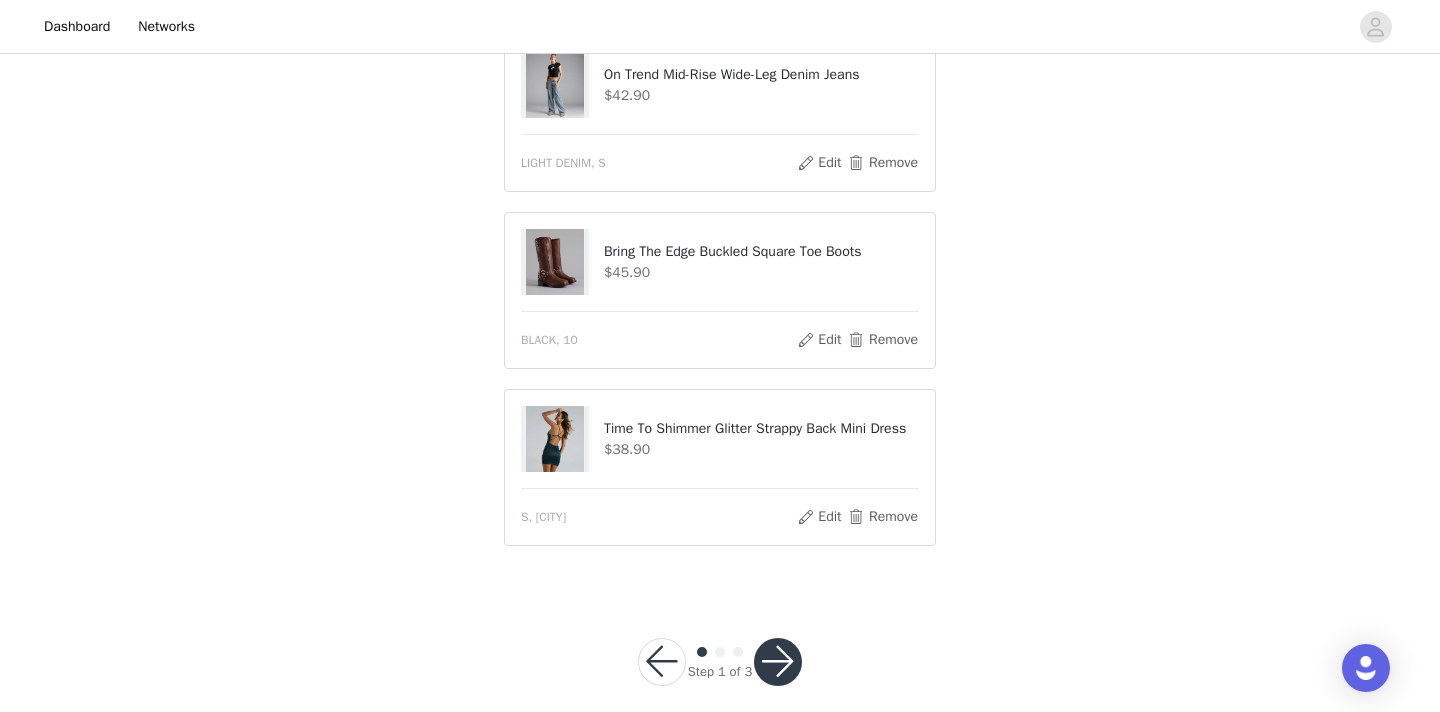 scroll, scrollTop: 1102, scrollLeft: 0, axis: vertical 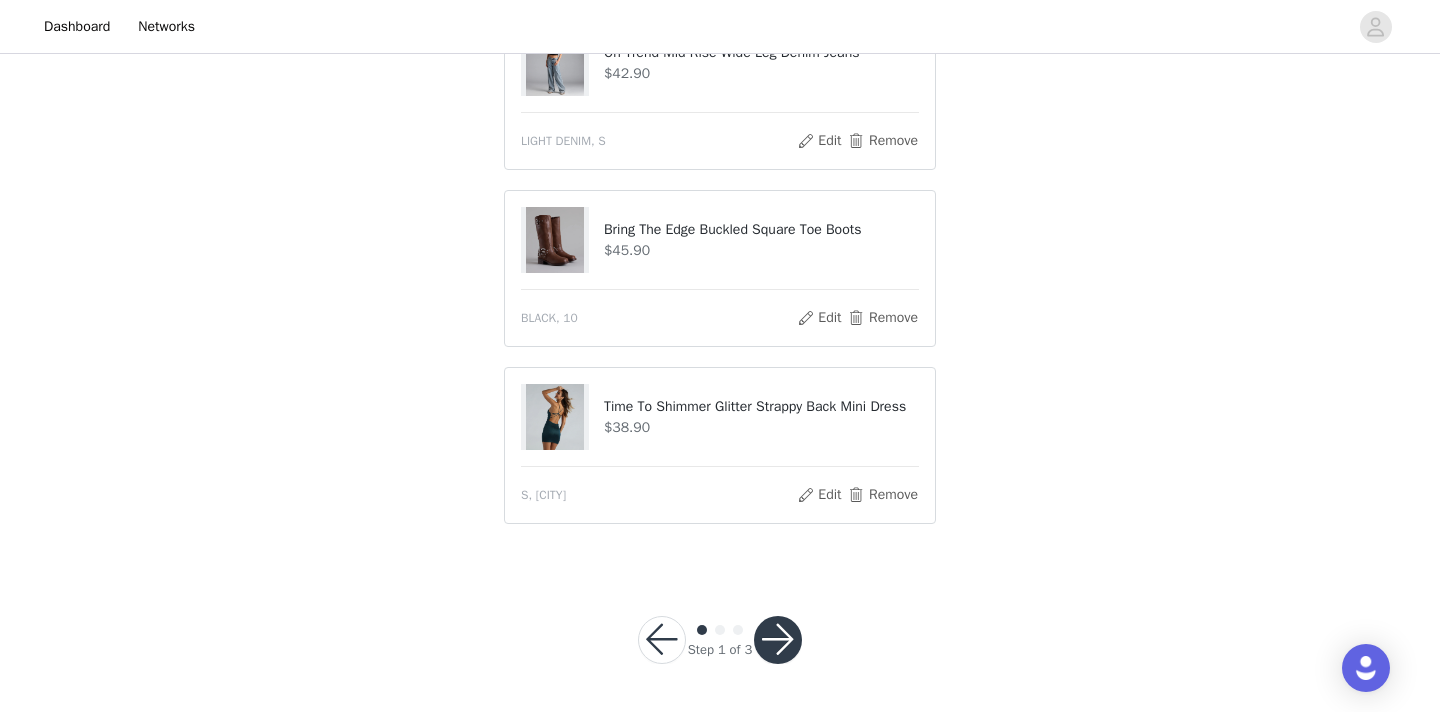 click at bounding box center (778, 640) 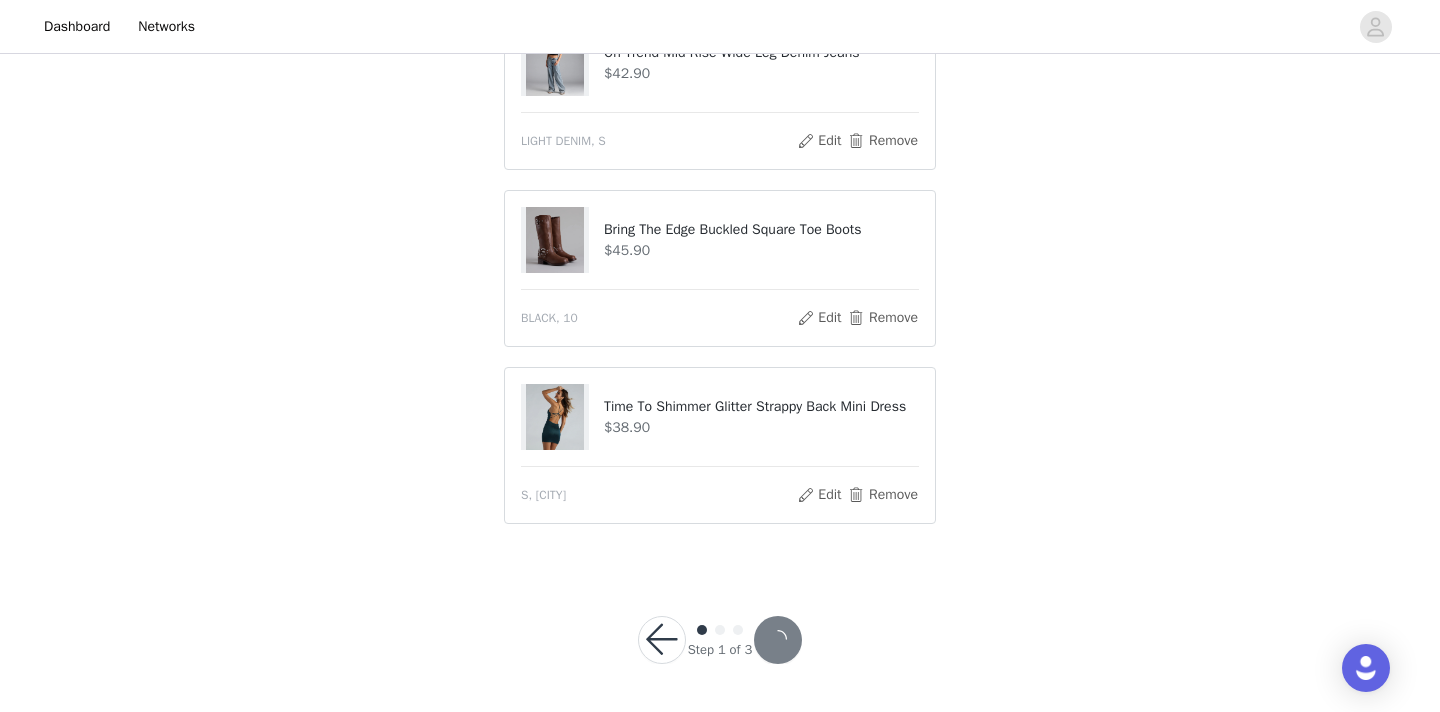 scroll, scrollTop: 1028, scrollLeft: 0, axis: vertical 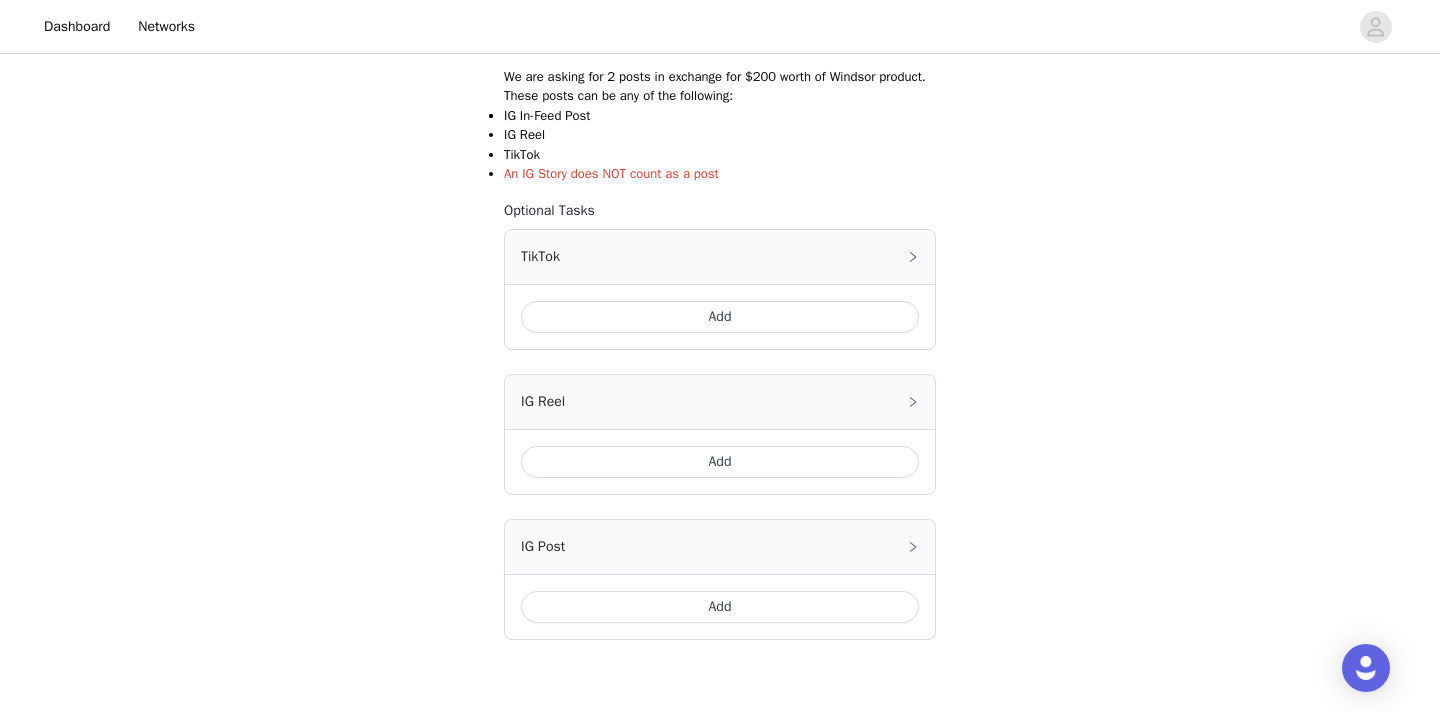click on "Add" at bounding box center (720, 317) 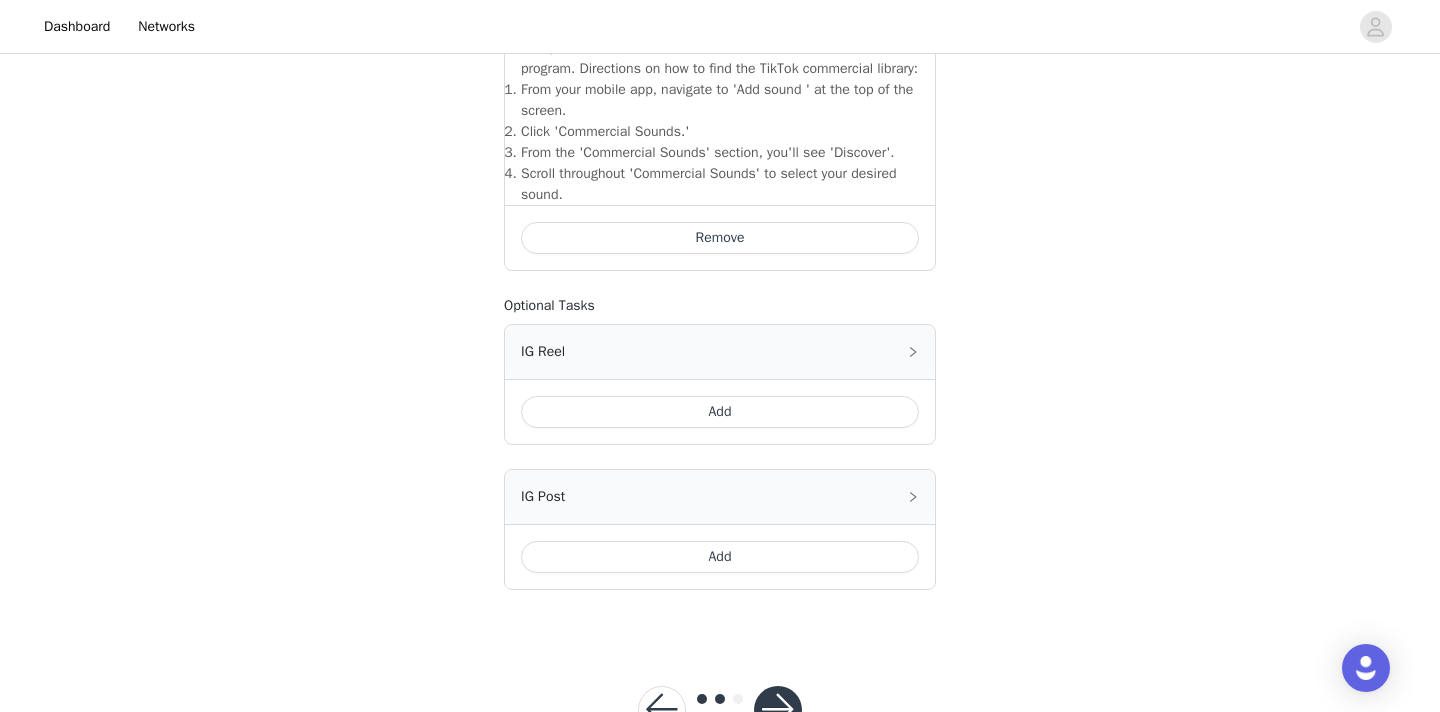 scroll, scrollTop: 765, scrollLeft: 0, axis: vertical 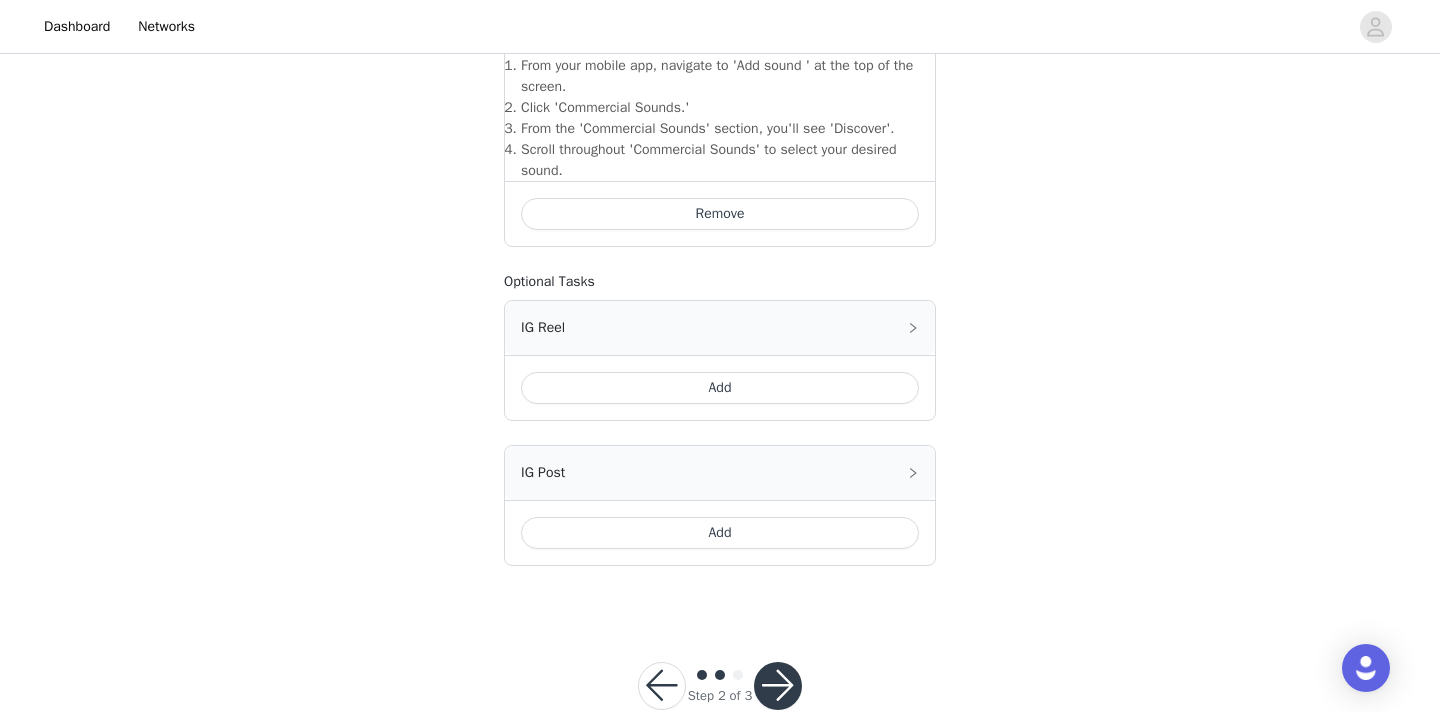 click on "Add" at bounding box center (720, 533) 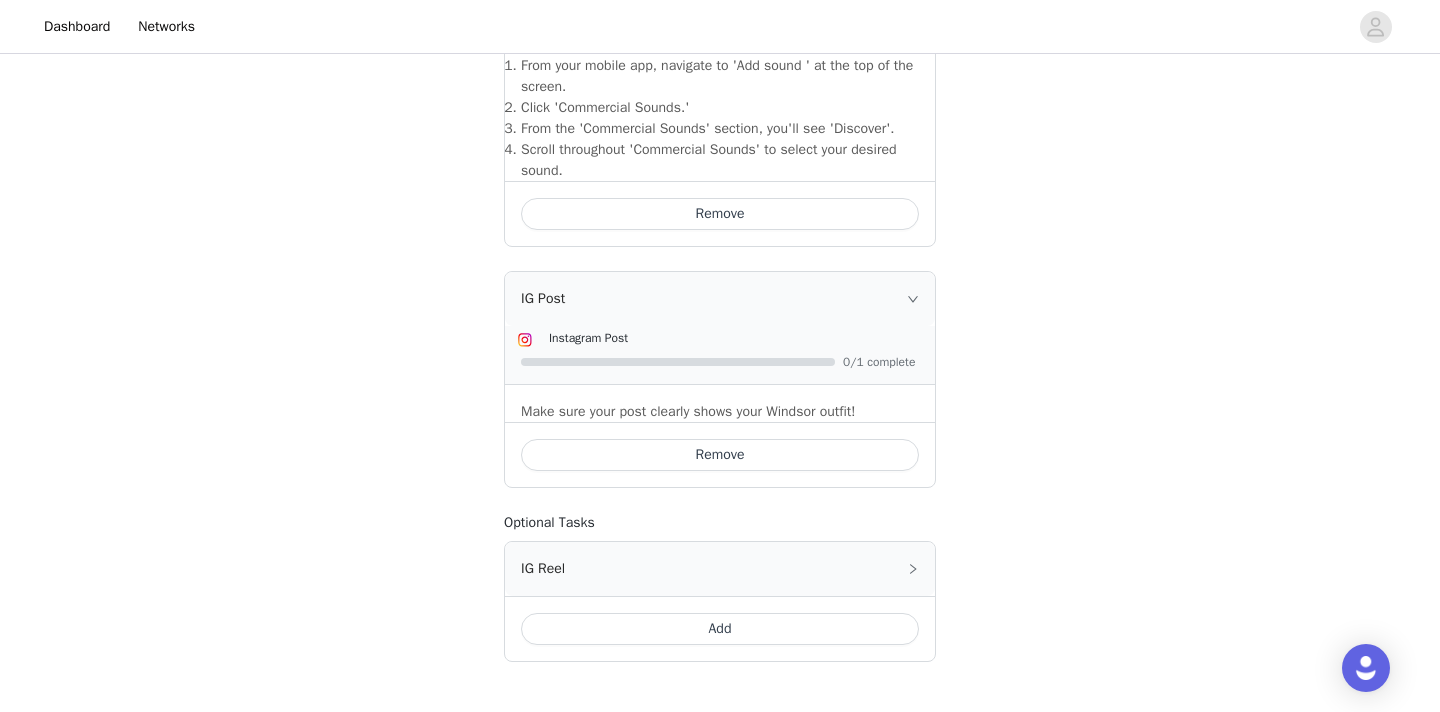 click on "IG Post" at bounding box center [720, 299] 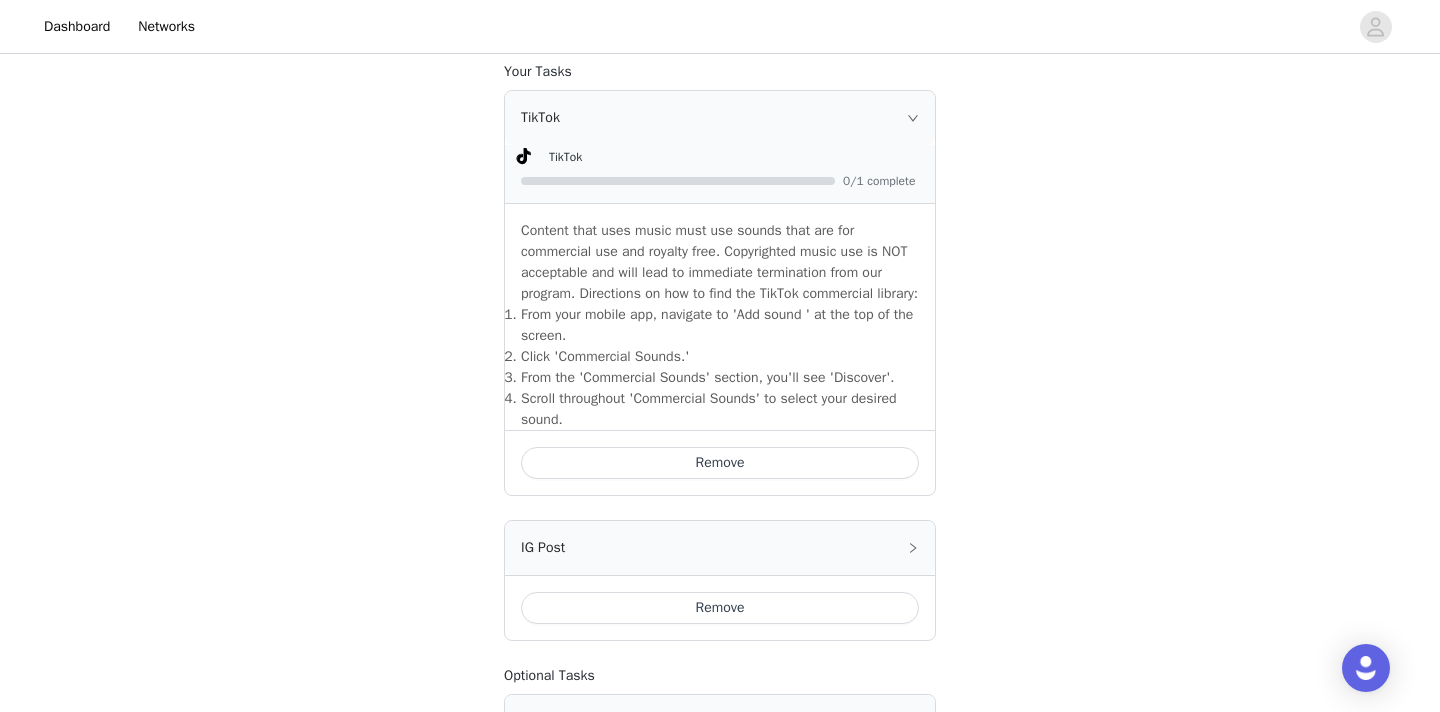 scroll, scrollTop: 513, scrollLeft: 0, axis: vertical 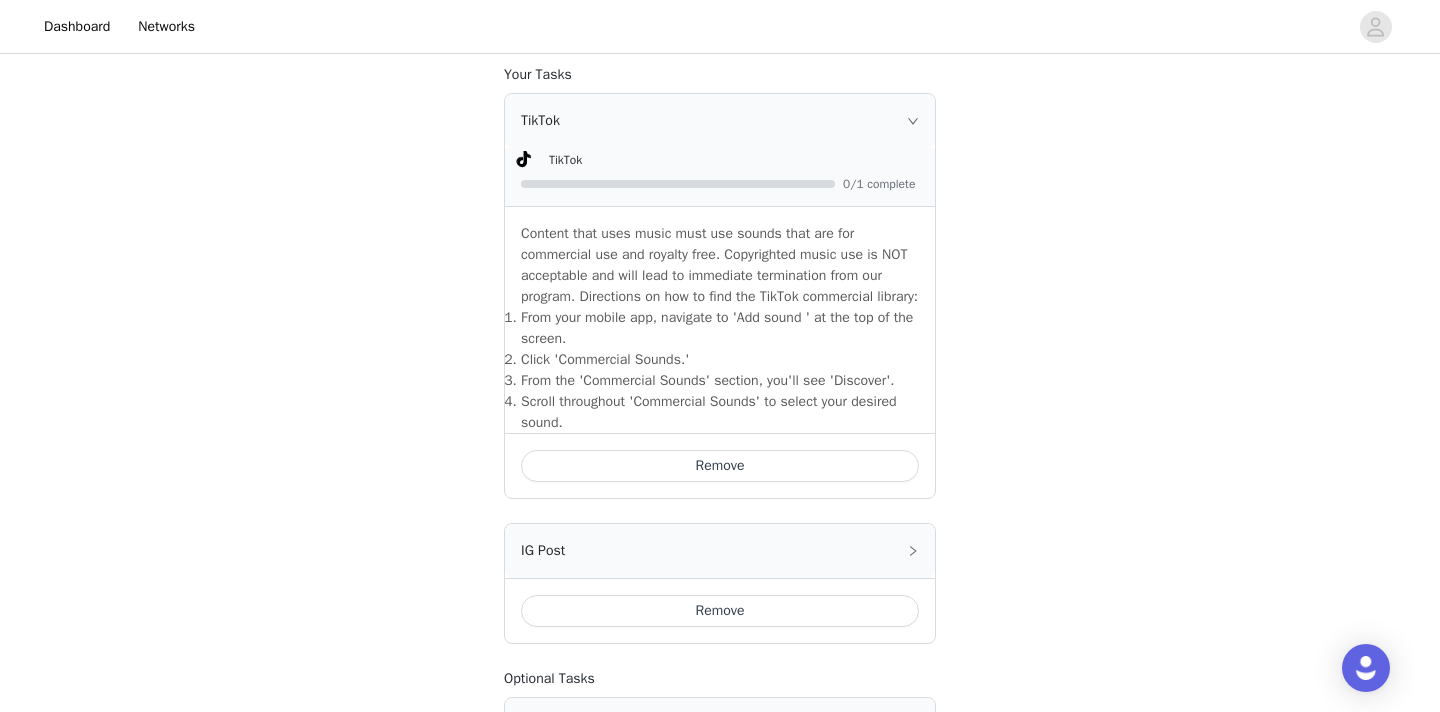 click 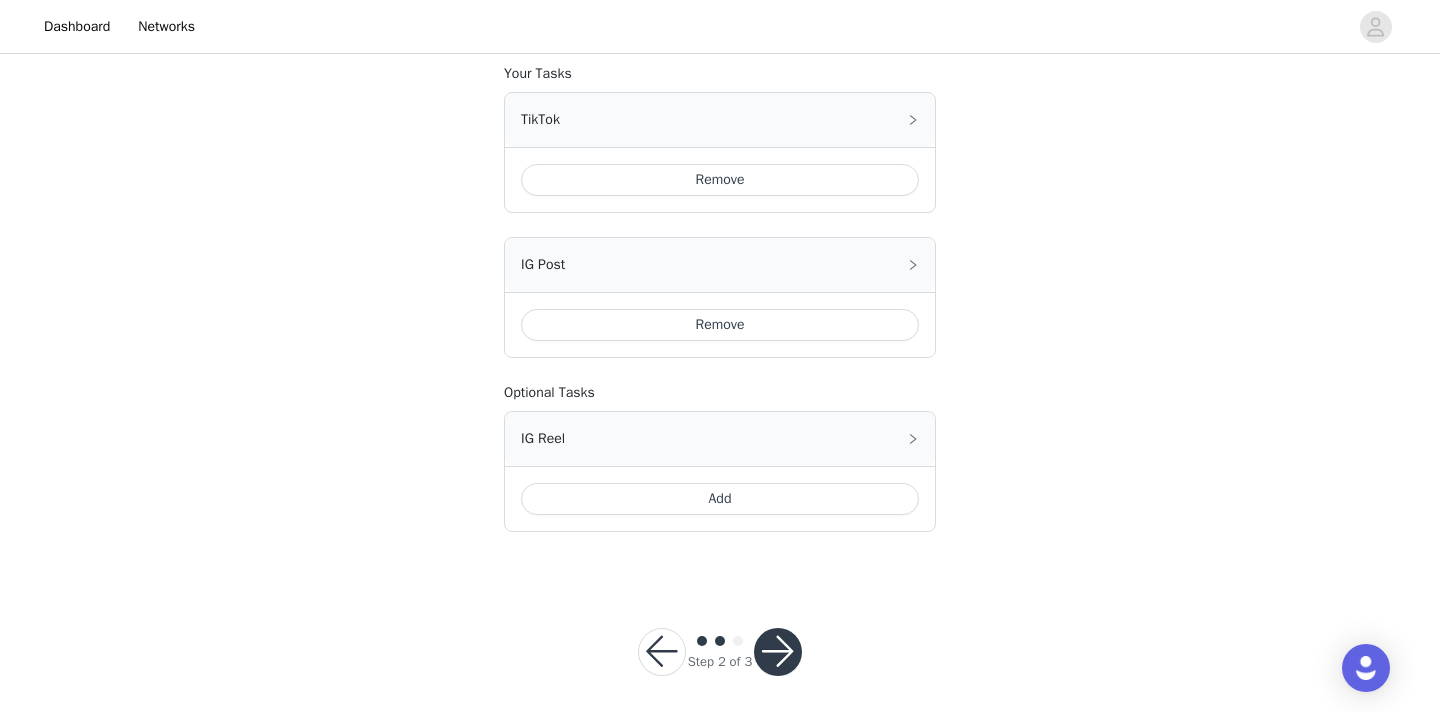 scroll, scrollTop: 525, scrollLeft: 0, axis: vertical 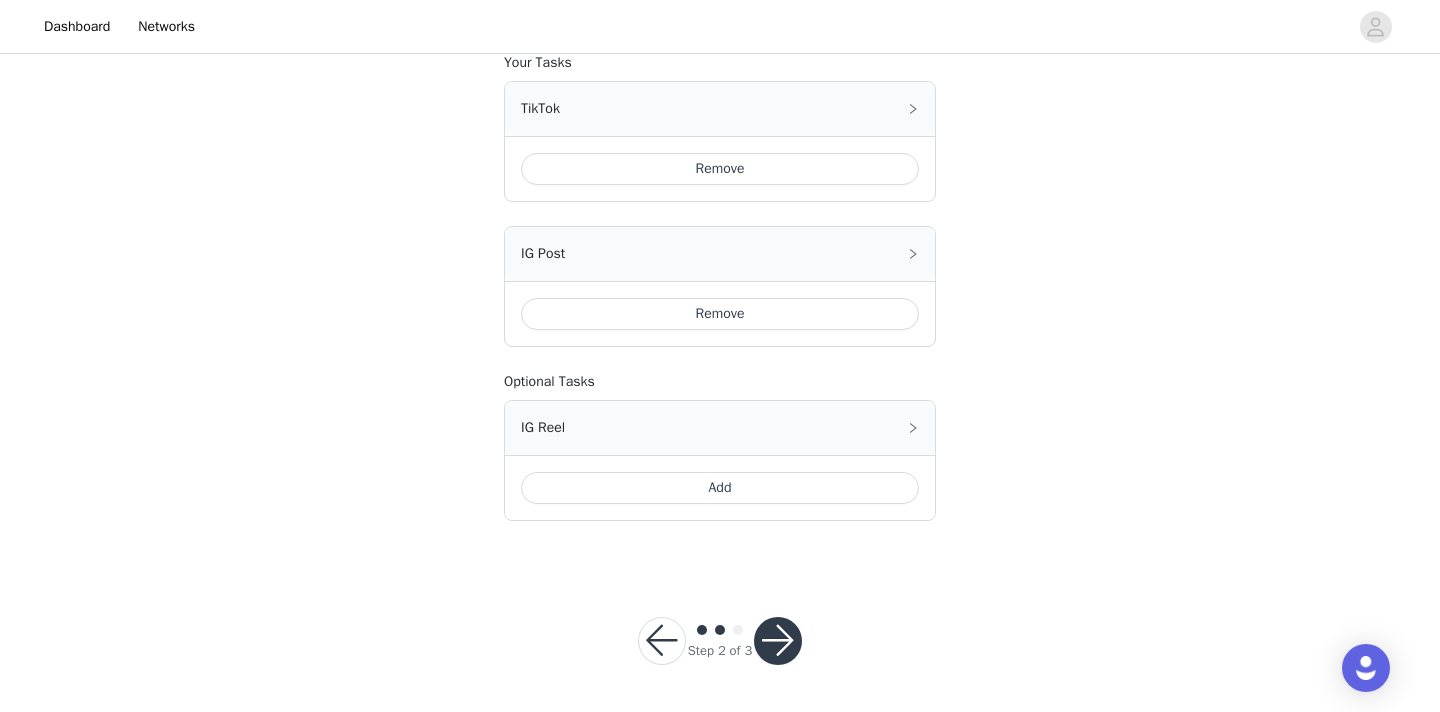 click at bounding box center (778, 641) 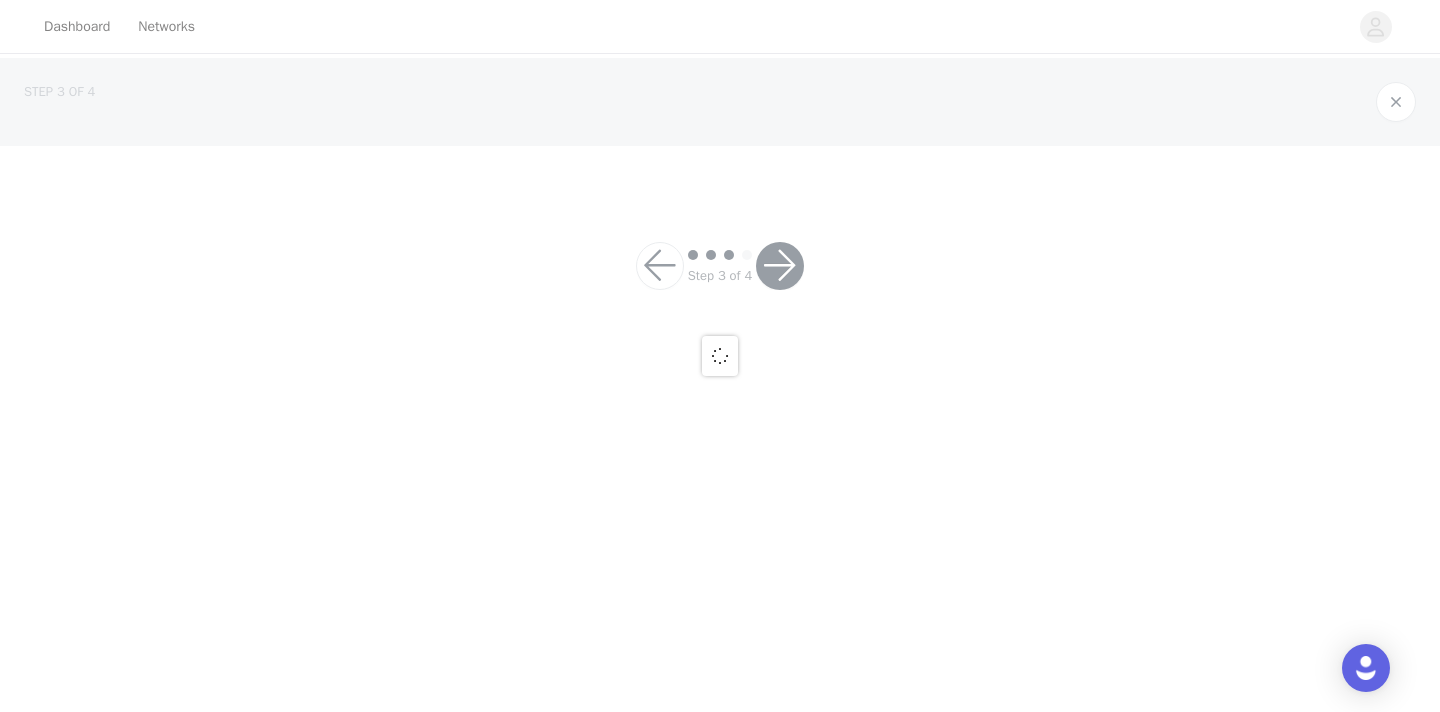 scroll, scrollTop: 0, scrollLeft: 0, axis: both 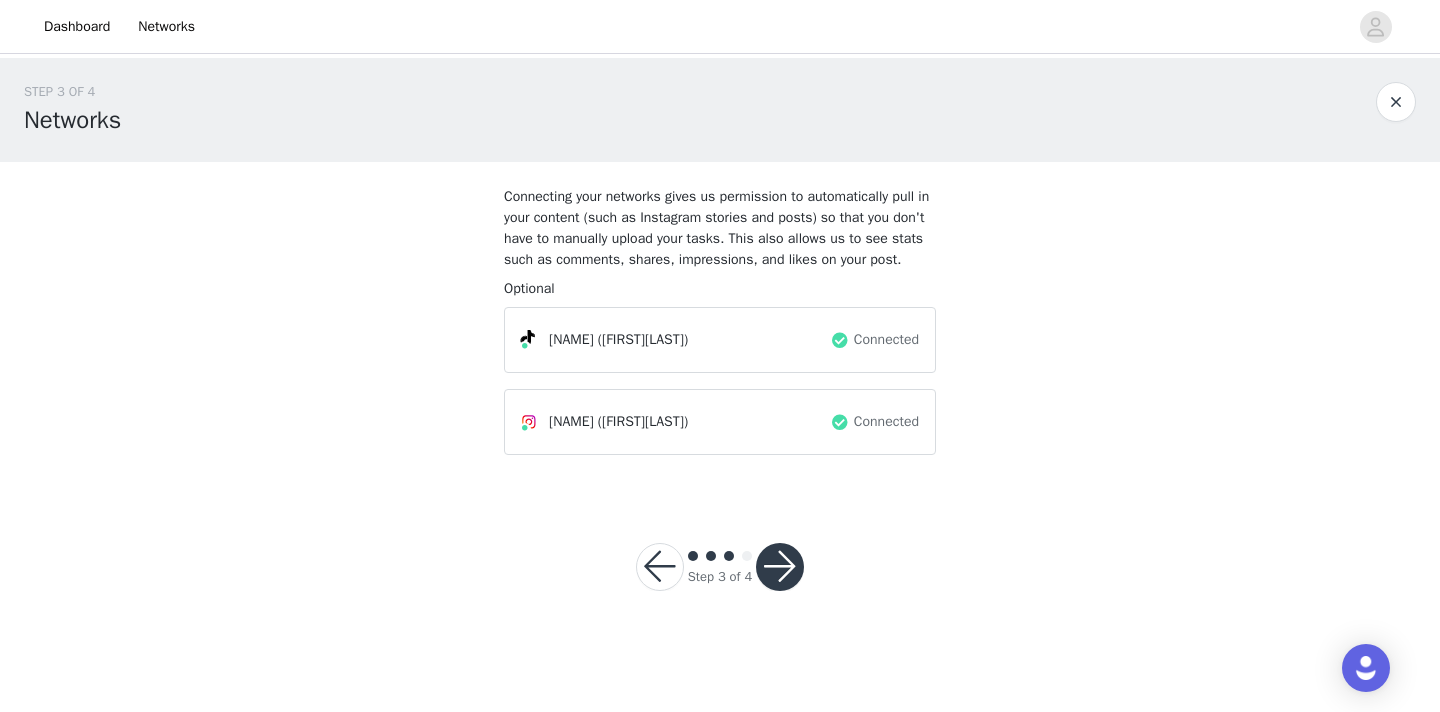click at bounding box center [780, 567] 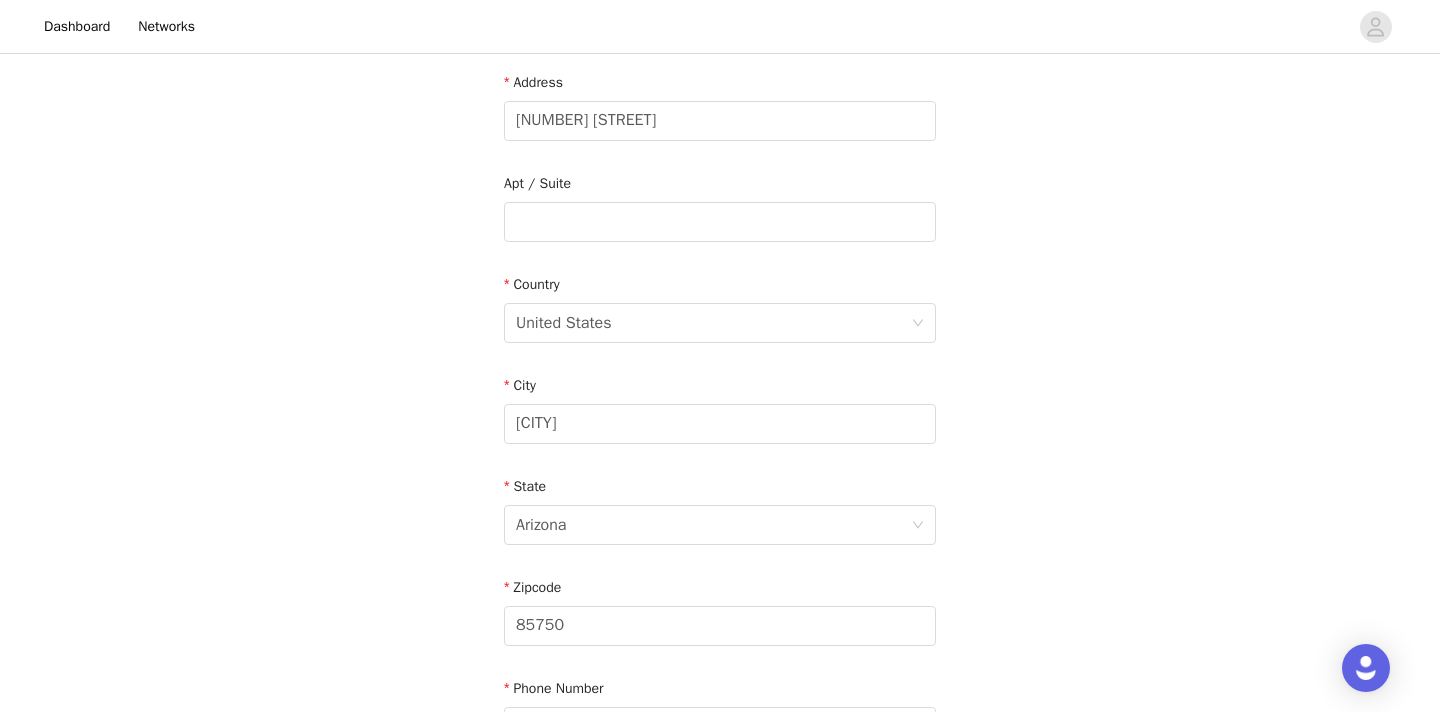 scroll, scrollTop: 651, scrollLeft: 0, axis: vertical 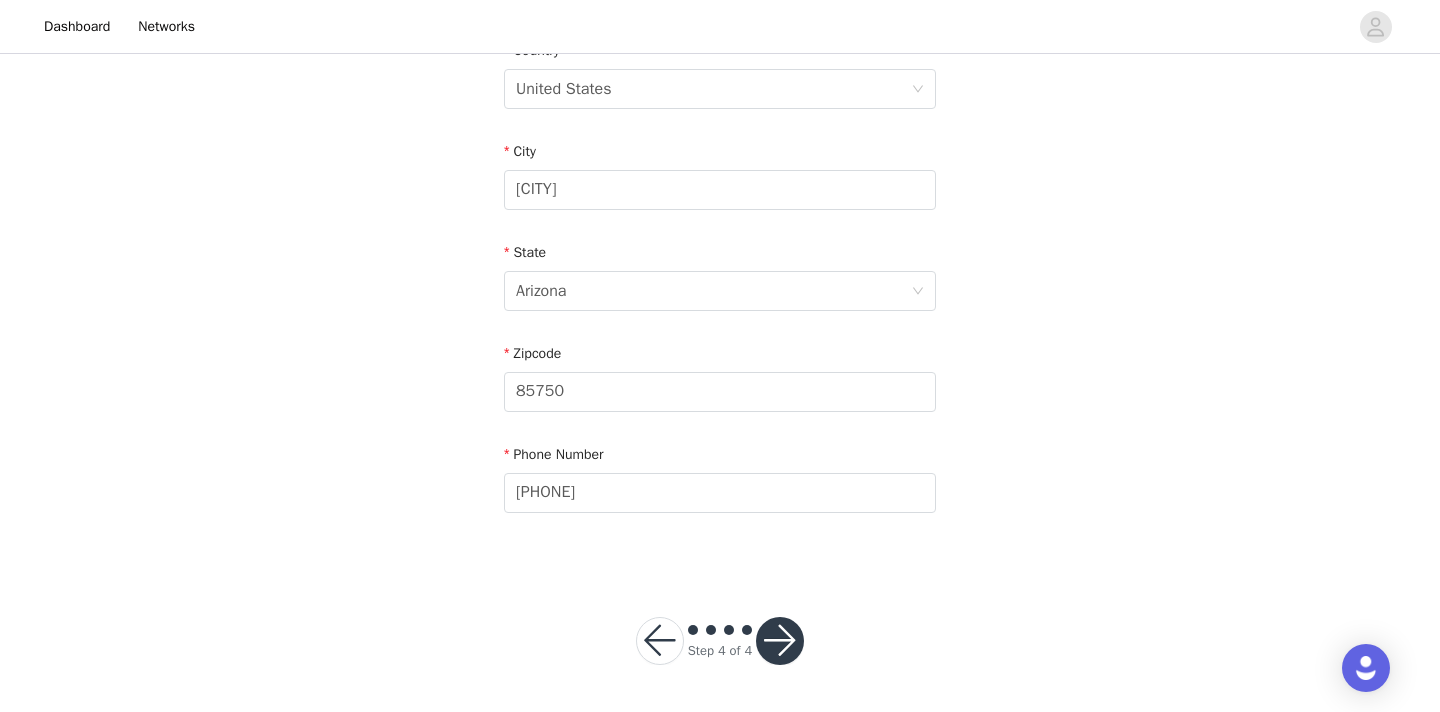 click at bounding box center (780, 641) 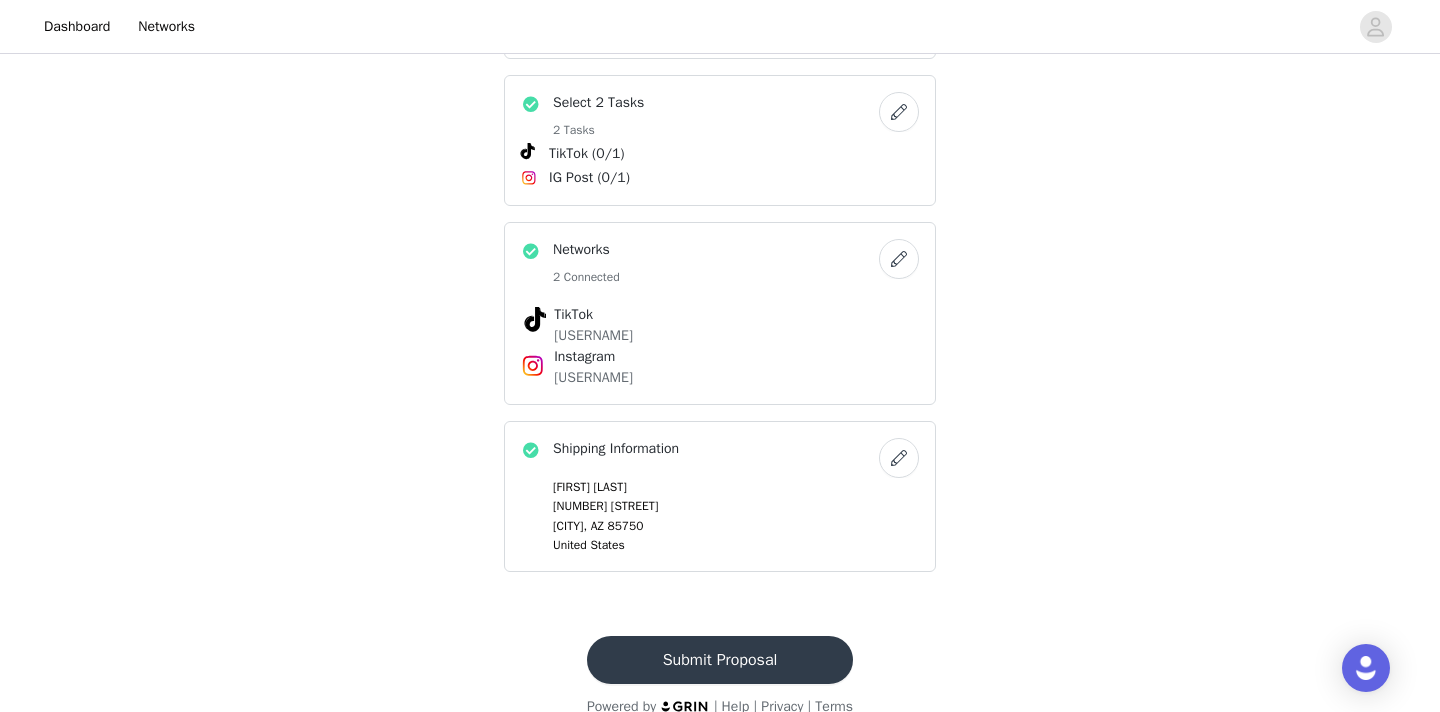 scroll, scrollTop: 899, scrollLeft: 0, axis: vertical 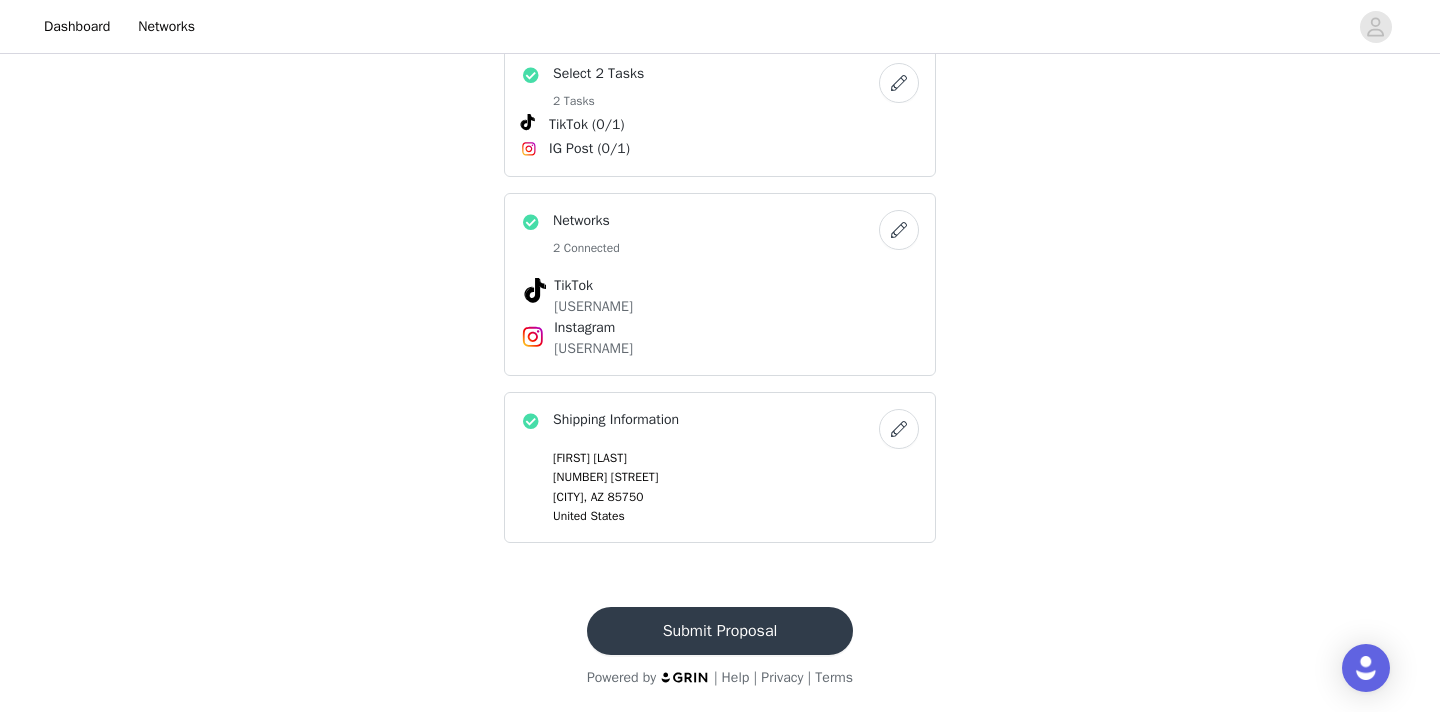 click on "Submit Proposal" at bounding box center [720, 631] 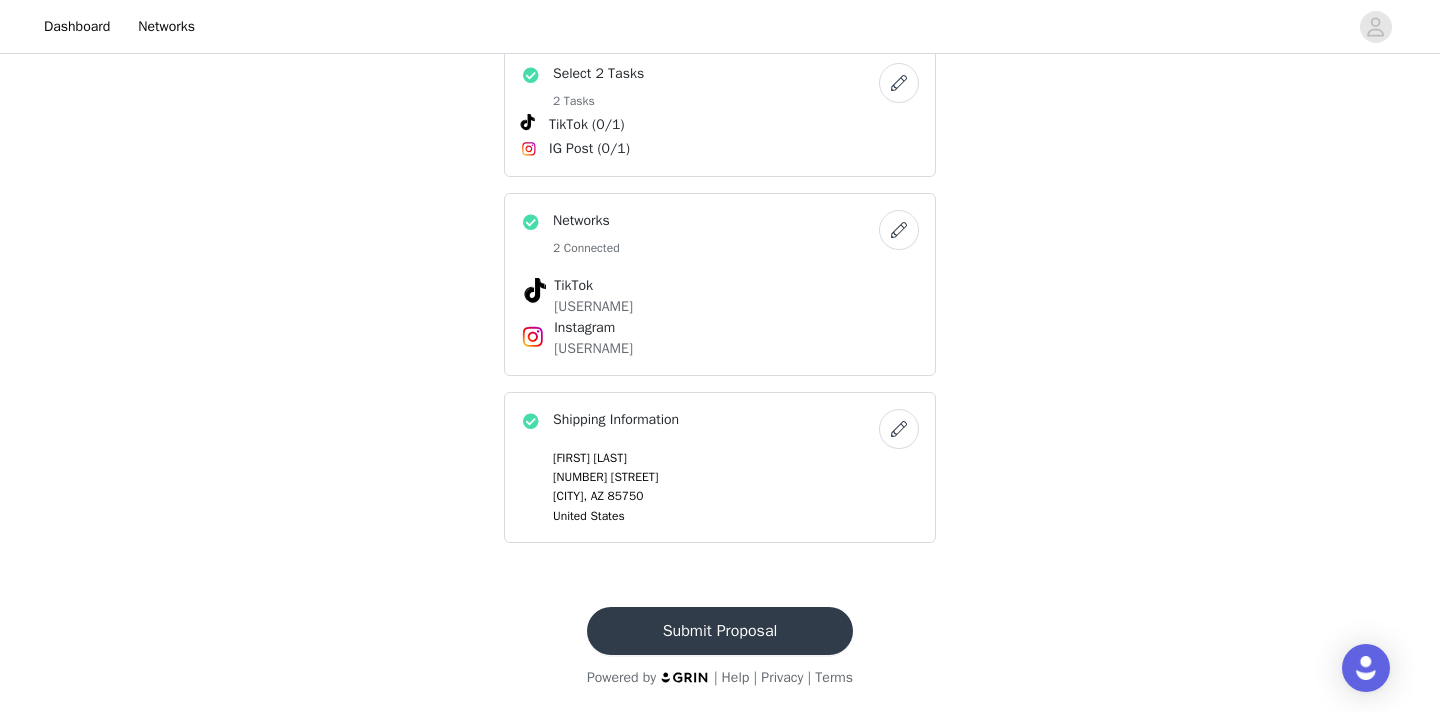scroll, scrollTop: 0, scrollLeft: 0, axis: both 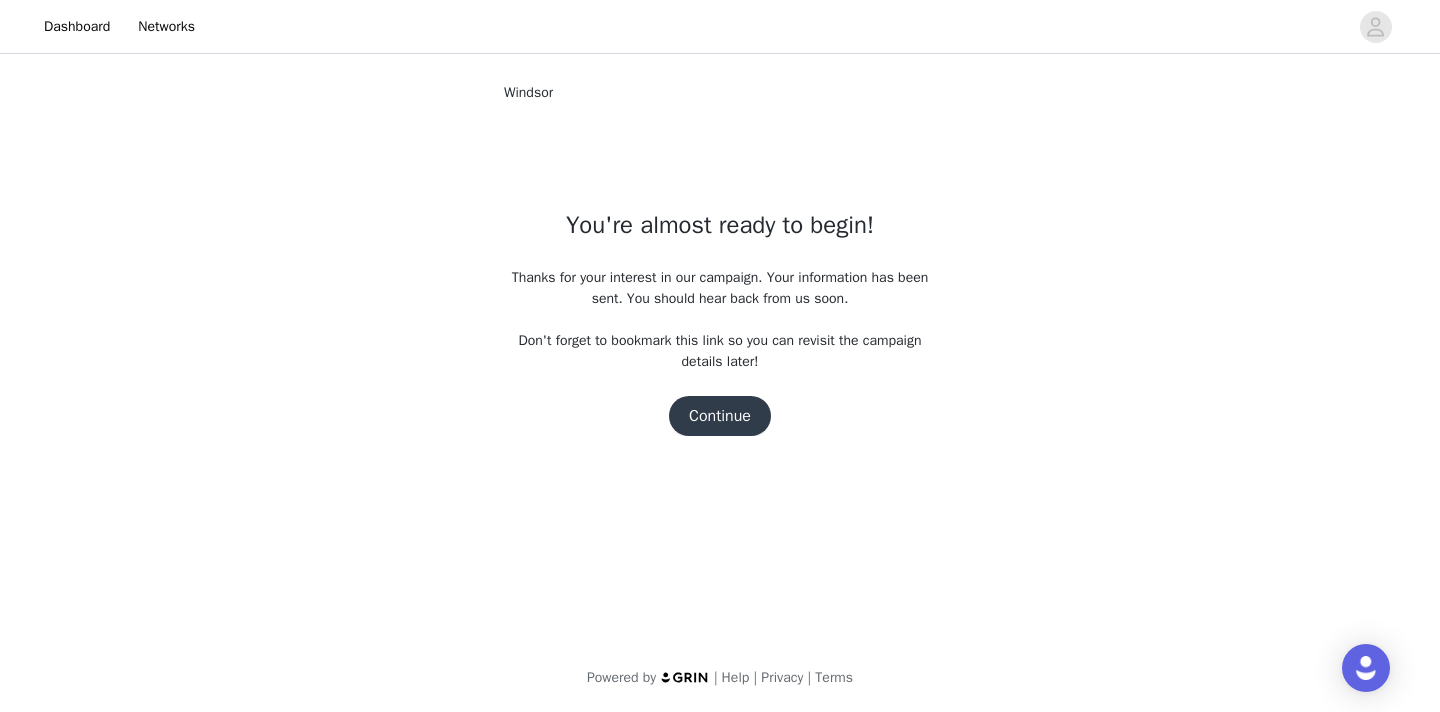 click on "Continue" at bounding box center [720, 416] 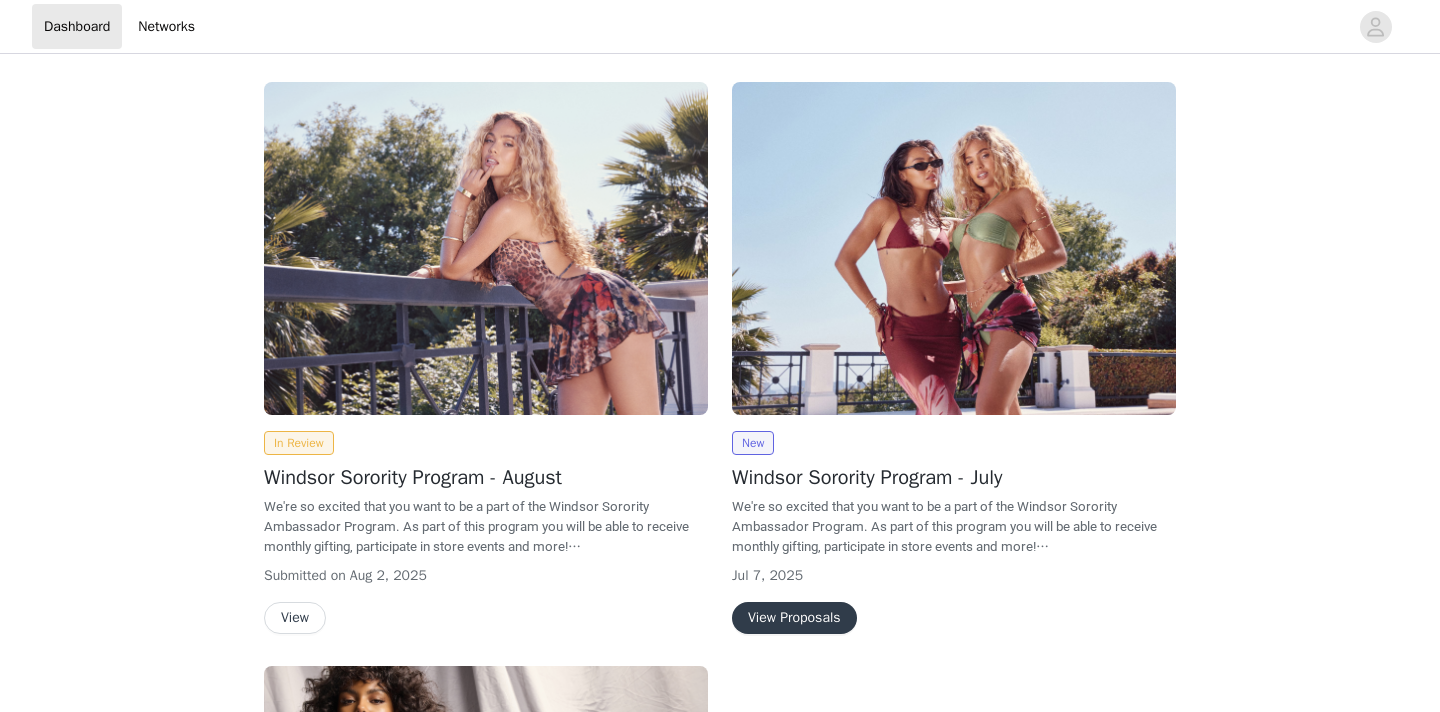 scroll, scrollTop: 0, scrollLeft: 0, axis: both 